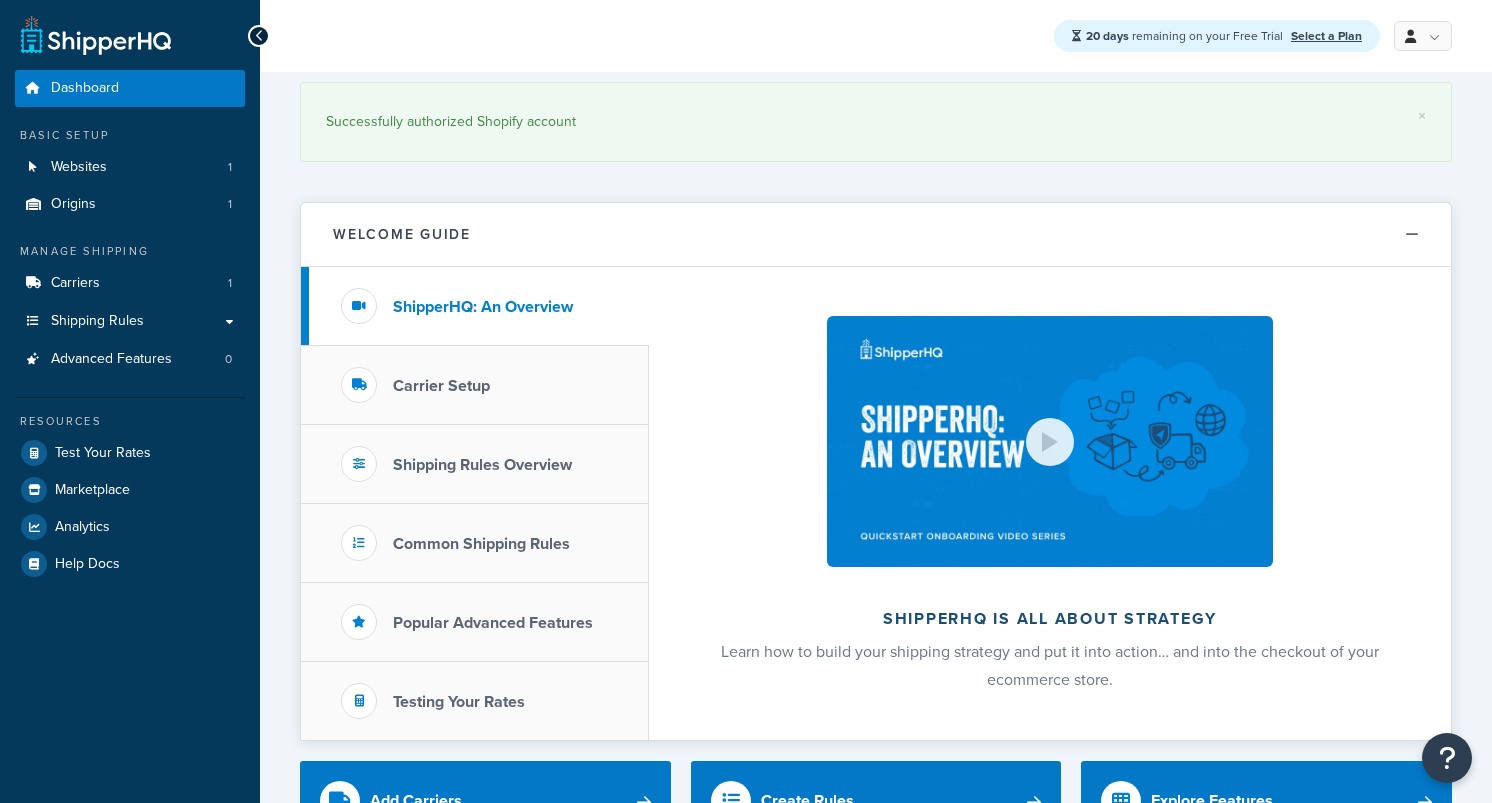 scroll, scrollTop: 56, scrollLeft: 0, axis: vertical 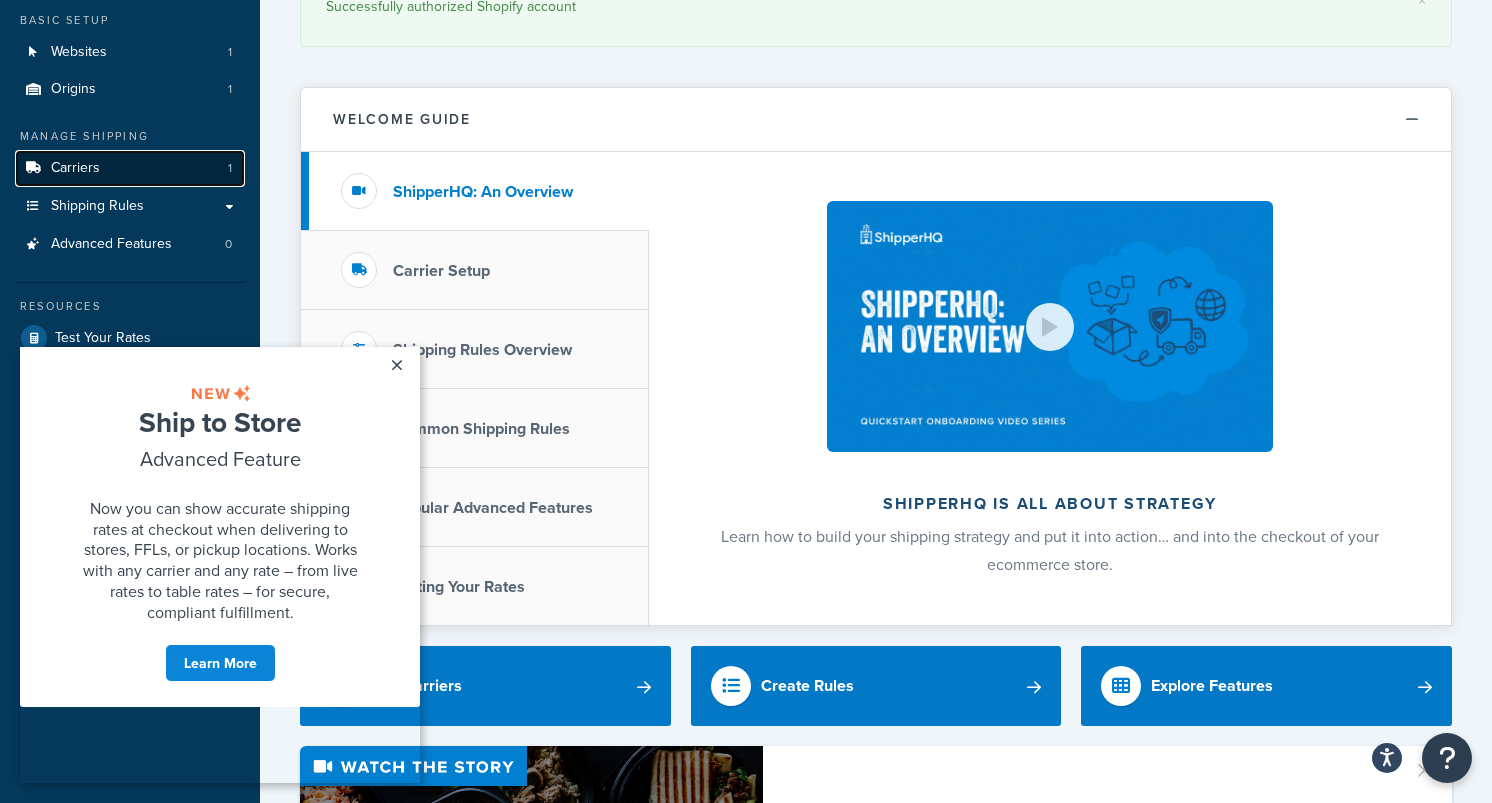 click on "Carriers 1" at bounding box center [130, 168] 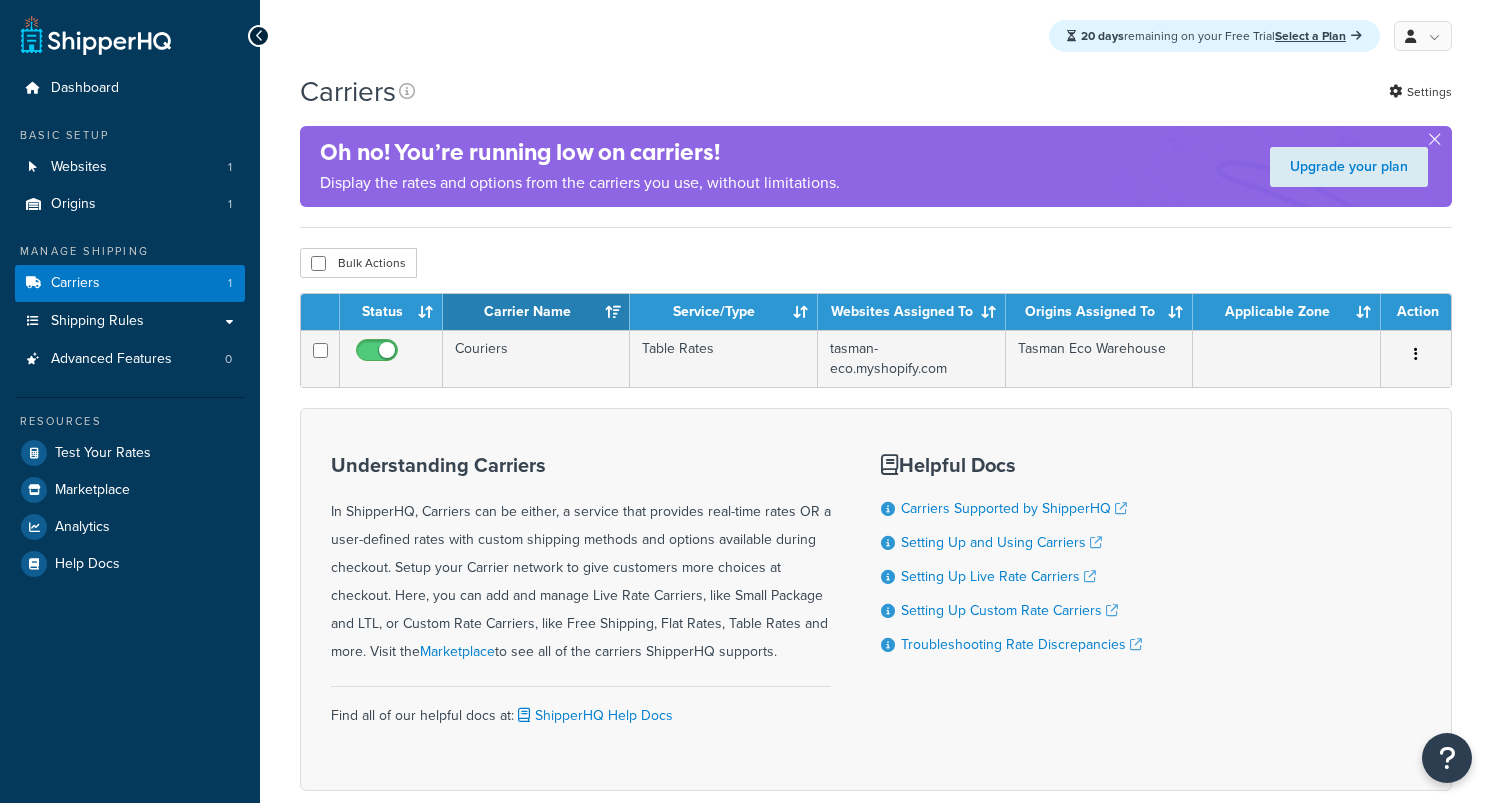 scroll, scrollTop: 0, scrollLeft: 0, axis: both 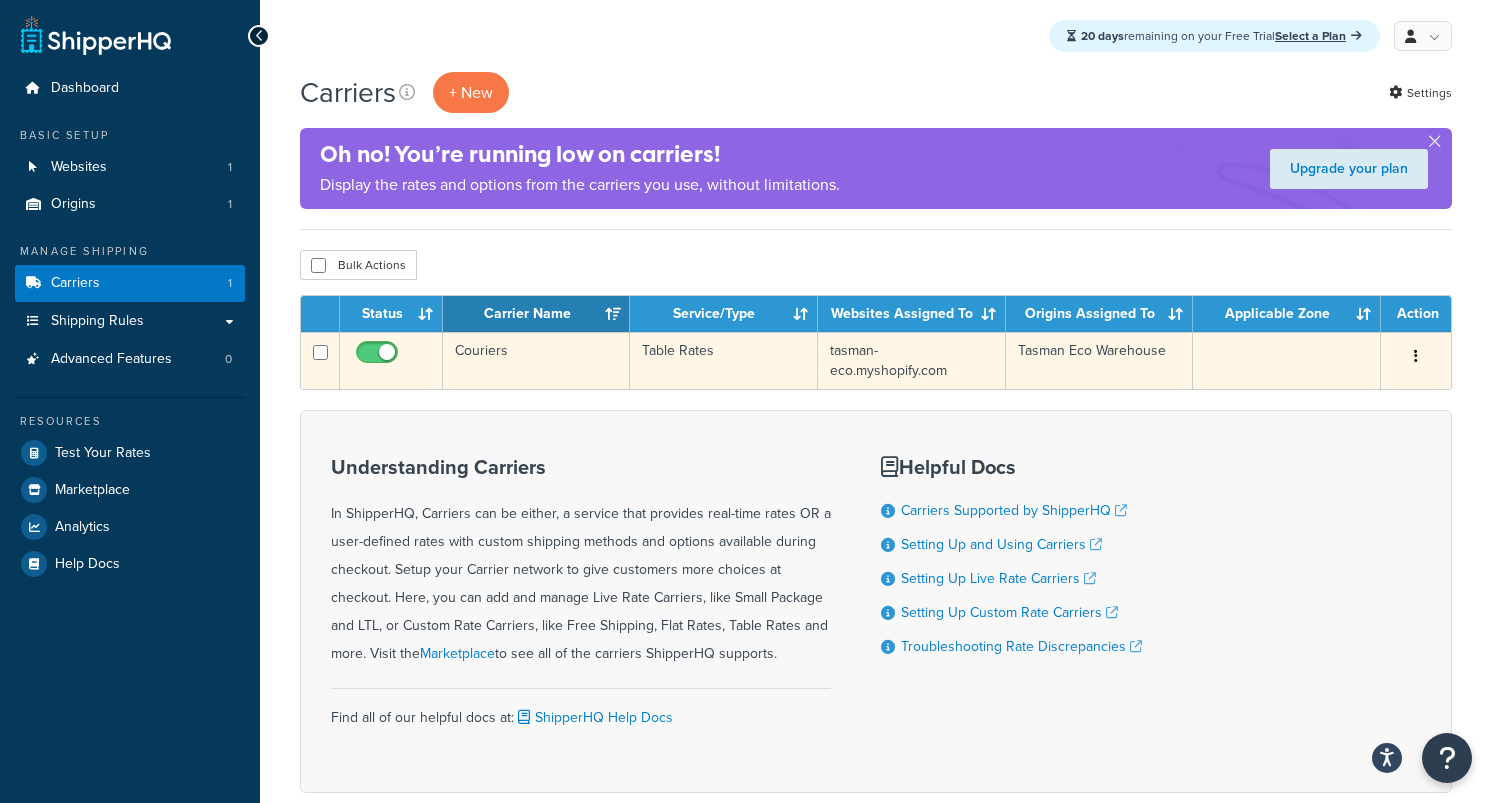 click on "Couriers" at bounding box center (536, 360) 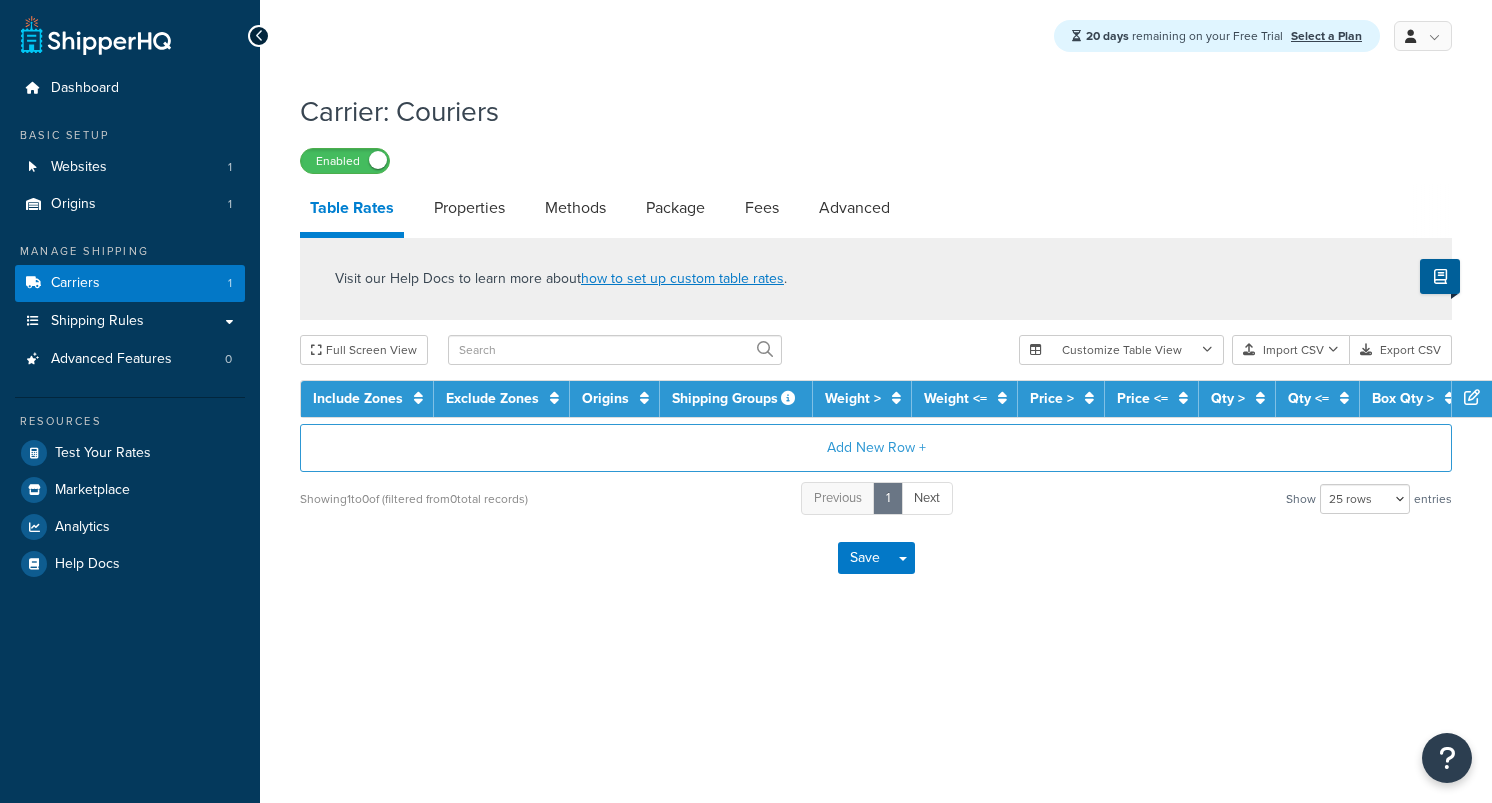 select on "25" 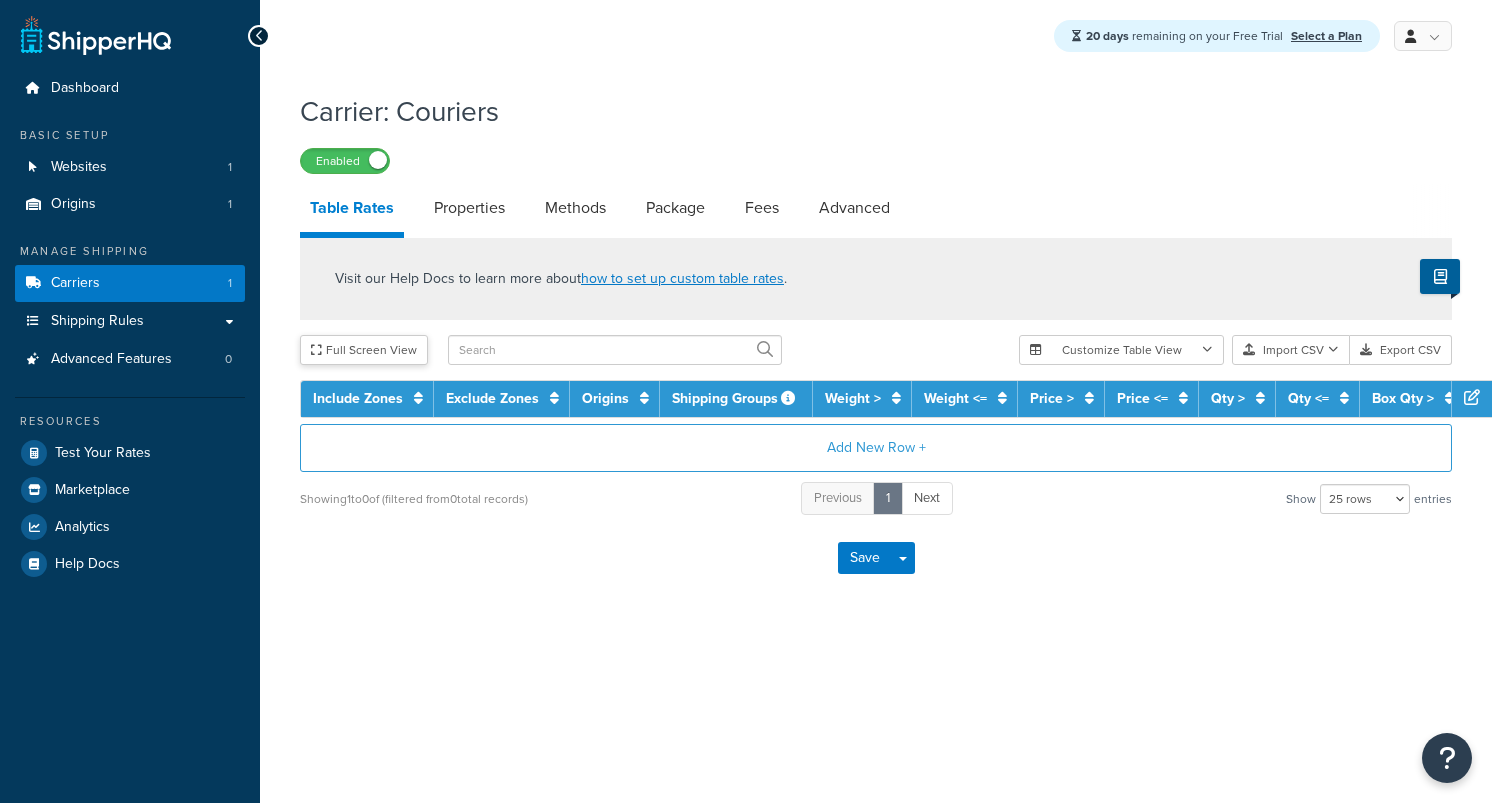 scroll, scrollTop: 0, scrollLeft: 0, axis: both 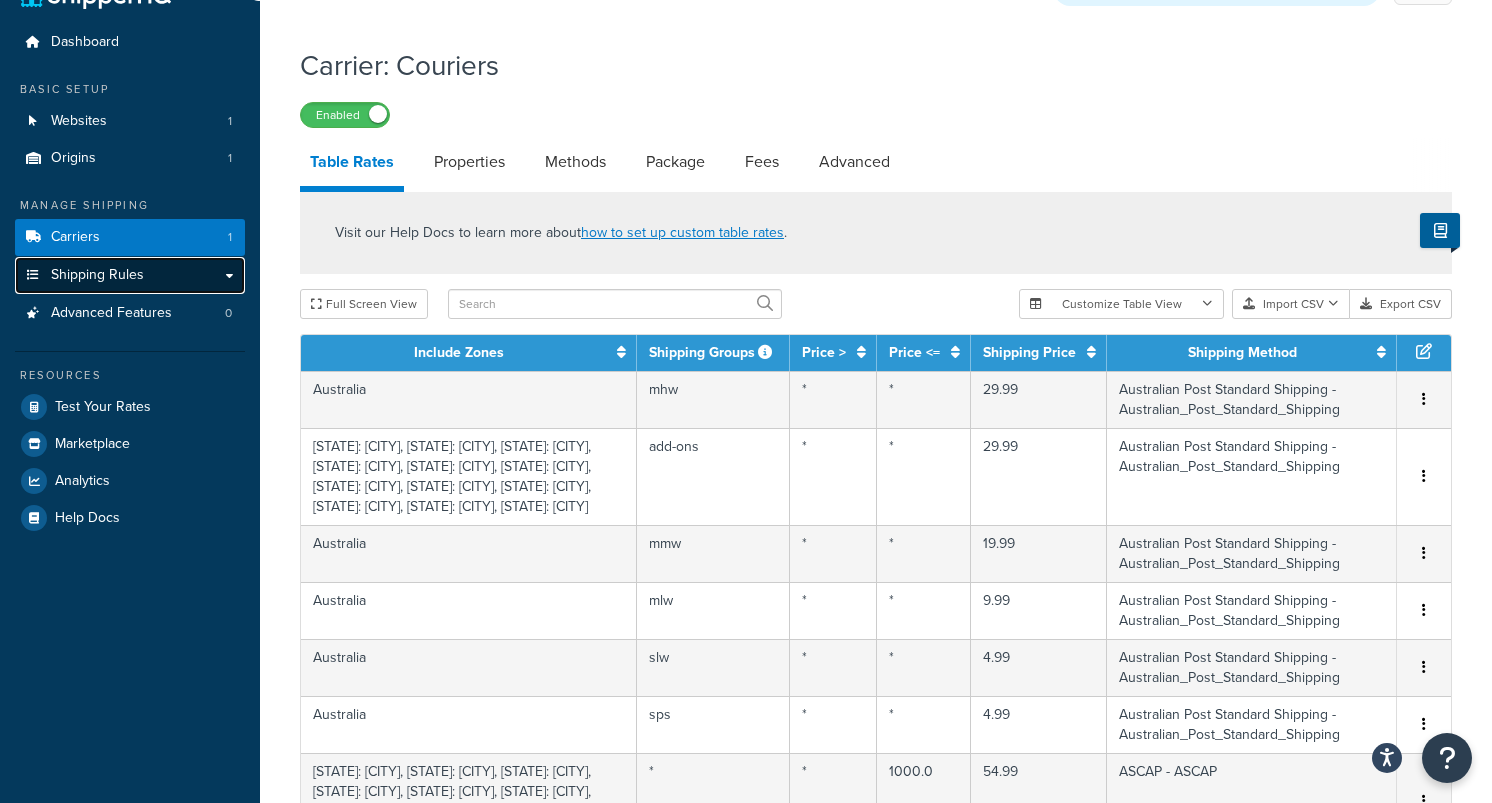 click on "Shipping Rules" at bounding box center [130, 275] 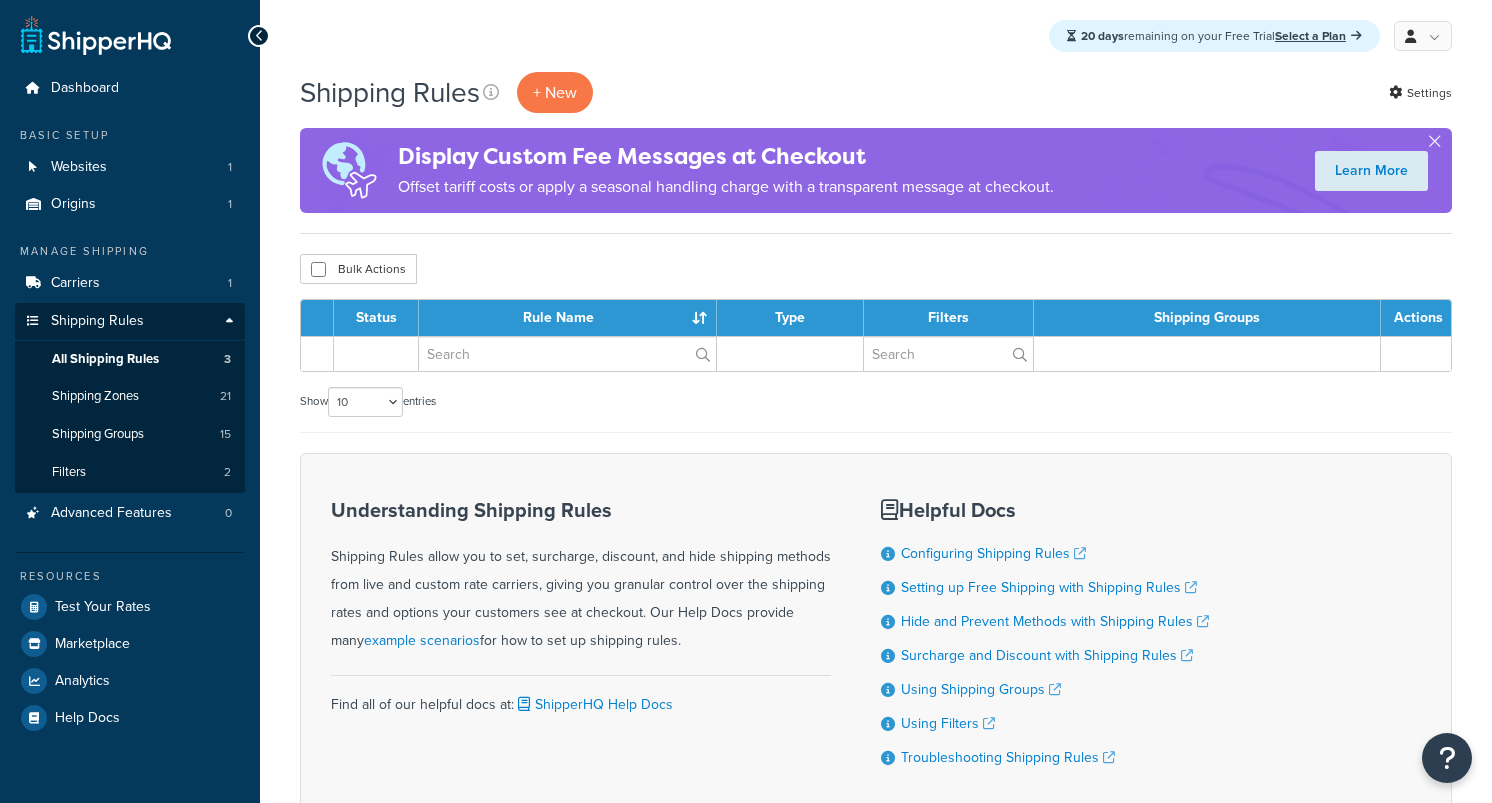 scroll, scrollTop: 0, scrollLeft: 0, axis: both 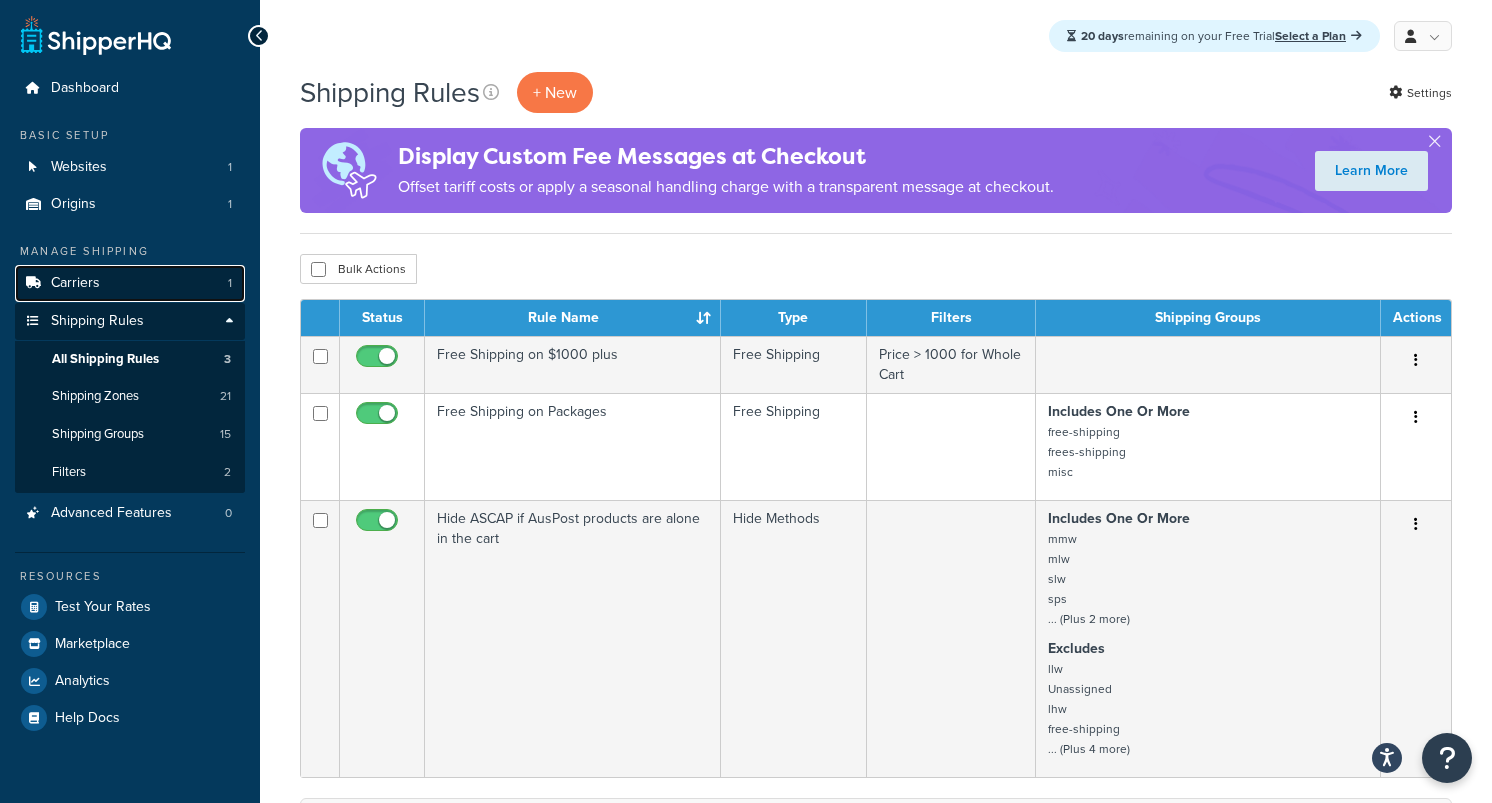 click on "Carriers
1" at bounding box center [130, 283] 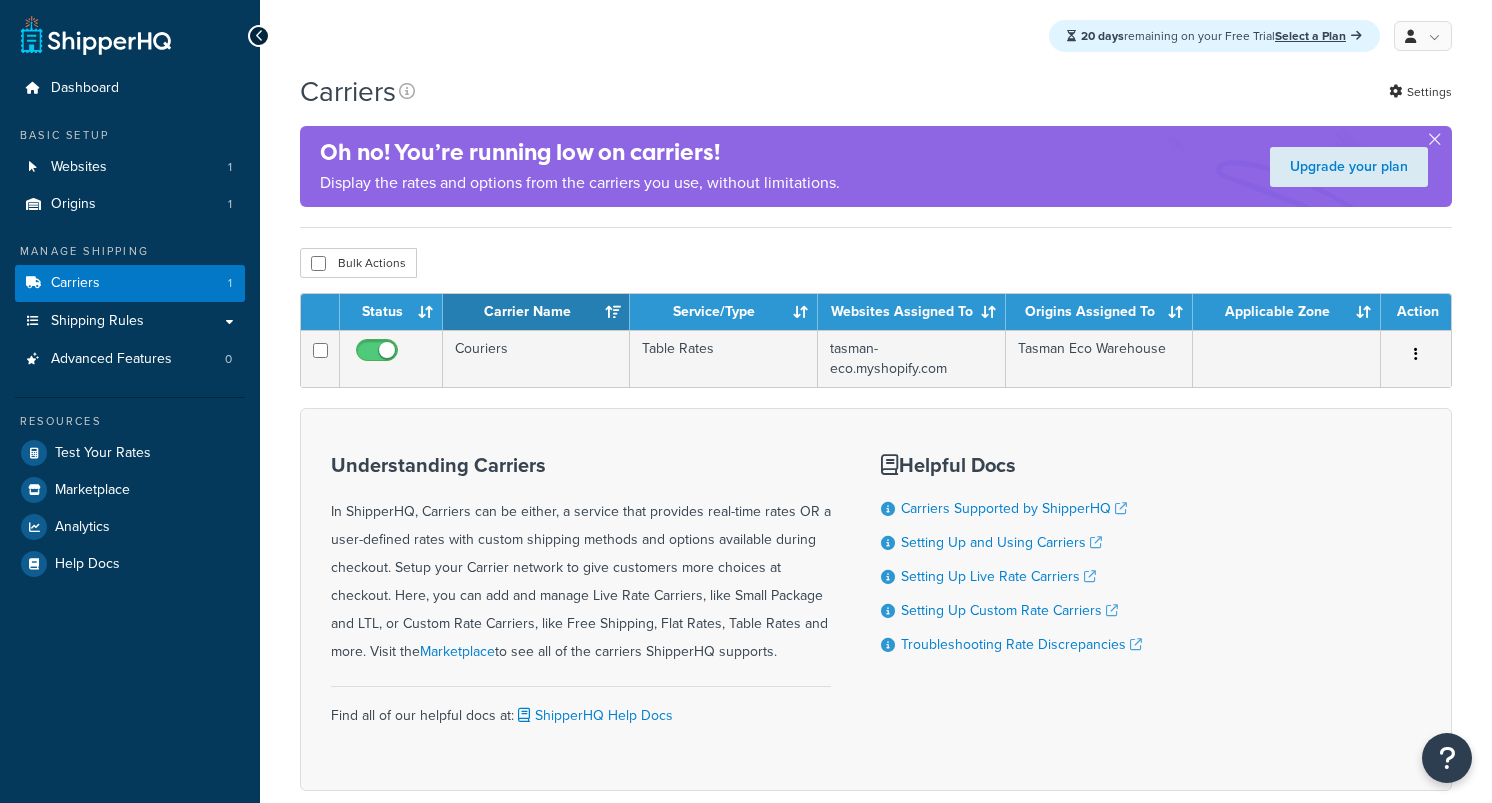 scroll, scrollTop: 0, scrollLeft: 0, axis: both 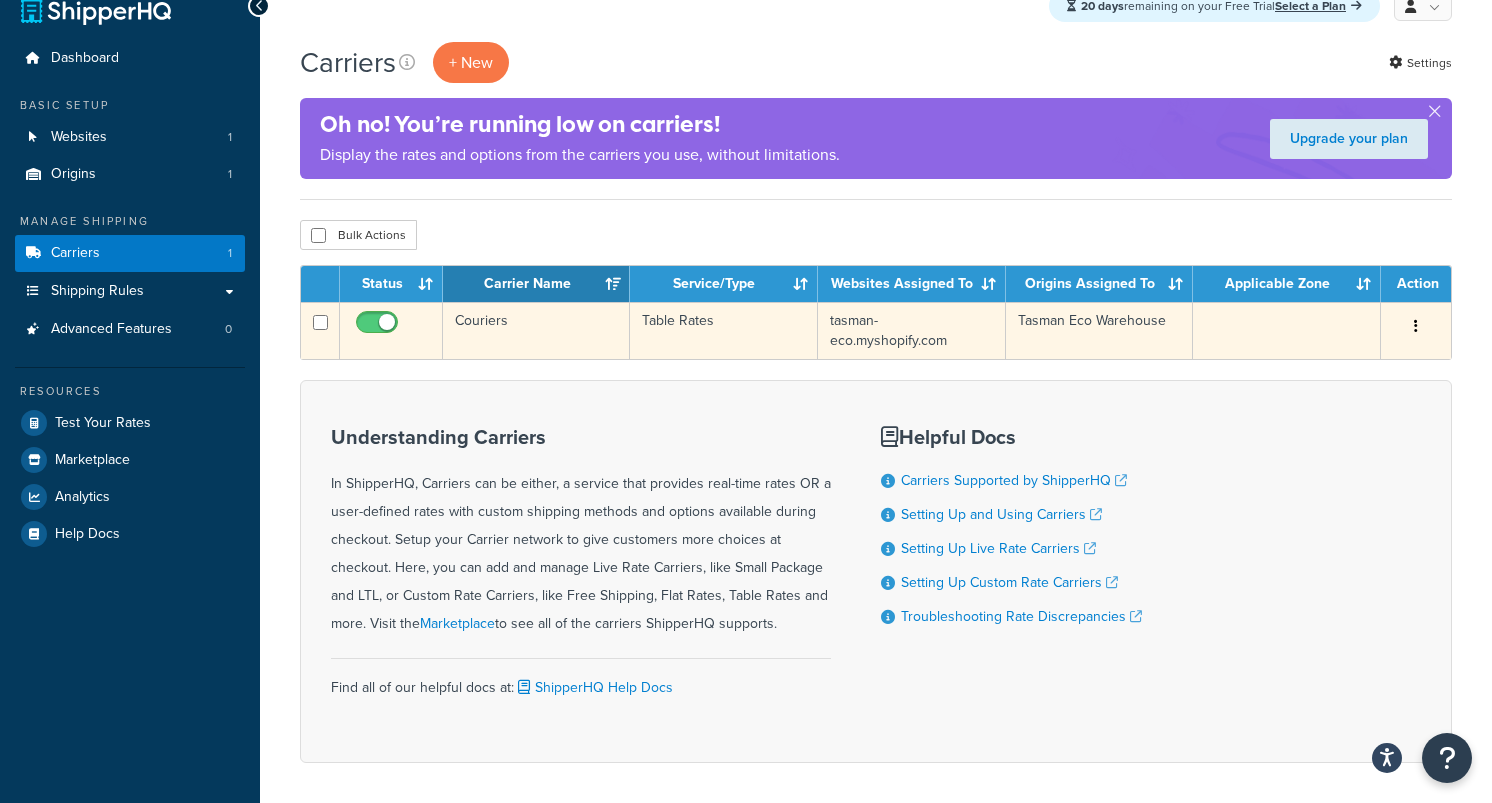 click on "Couriers" at bounding box center (536, 330) 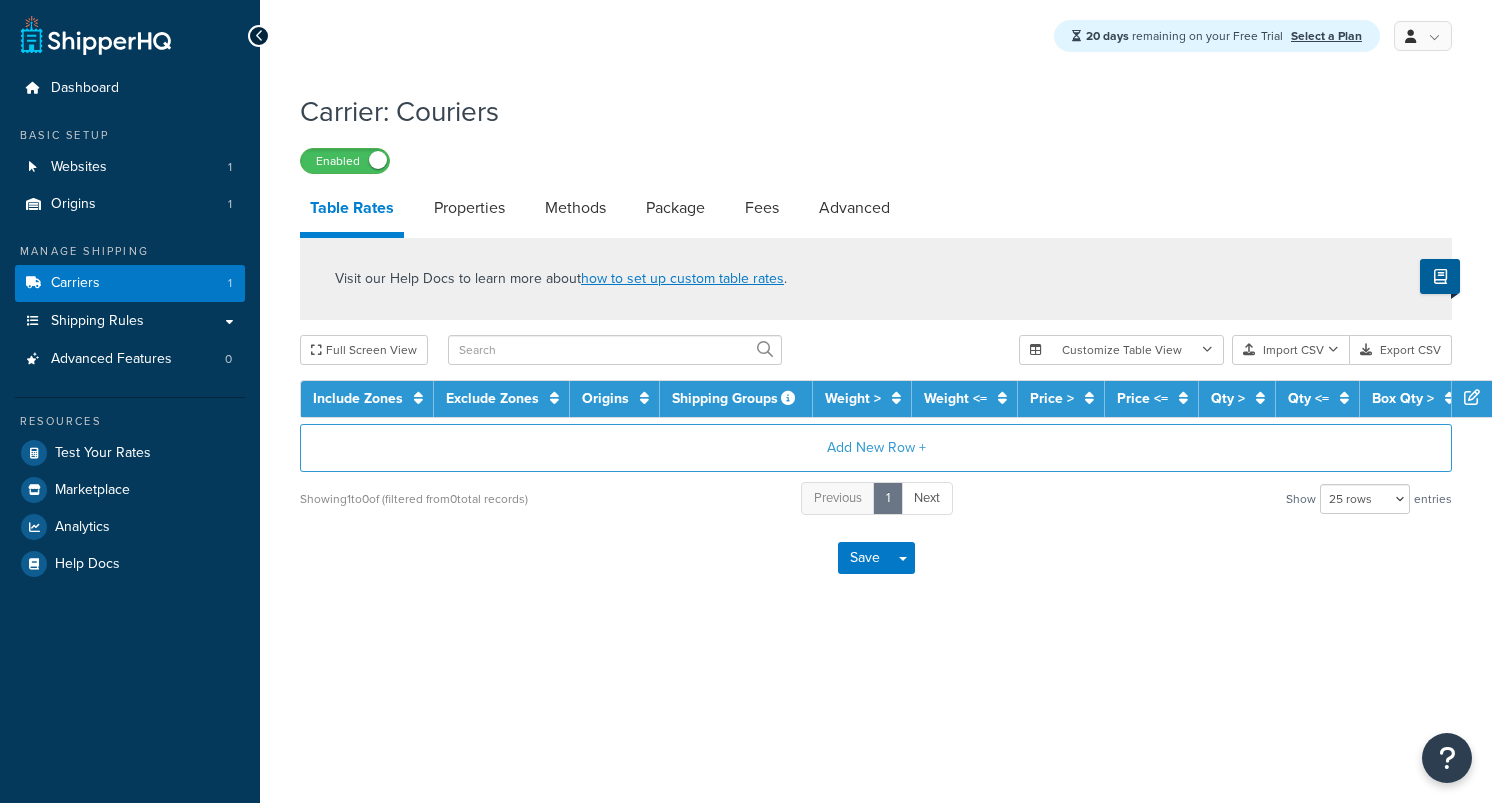 select on "25" 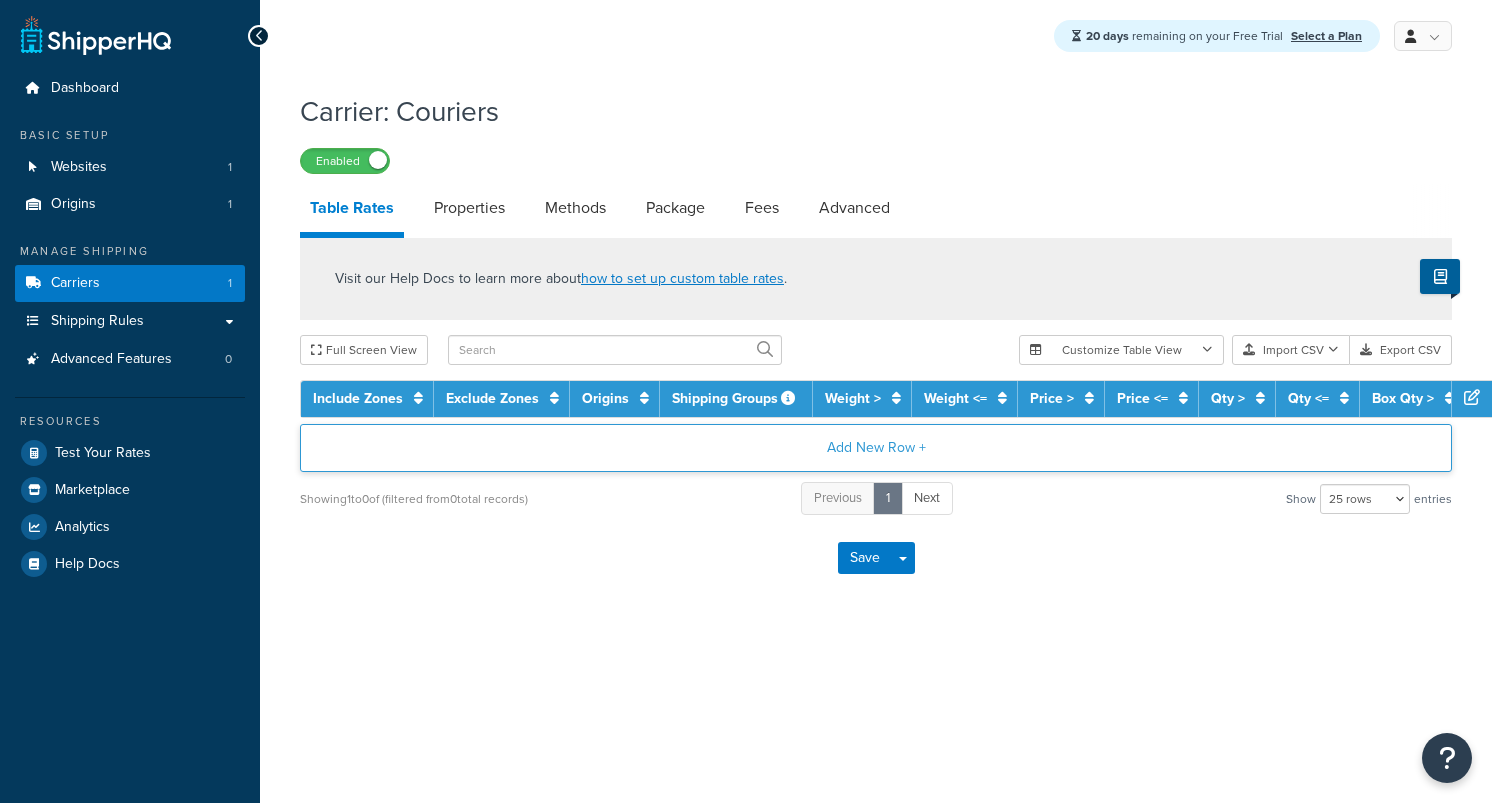 scroll, scrollTop: 0, scrollLeft: 0, axis: both 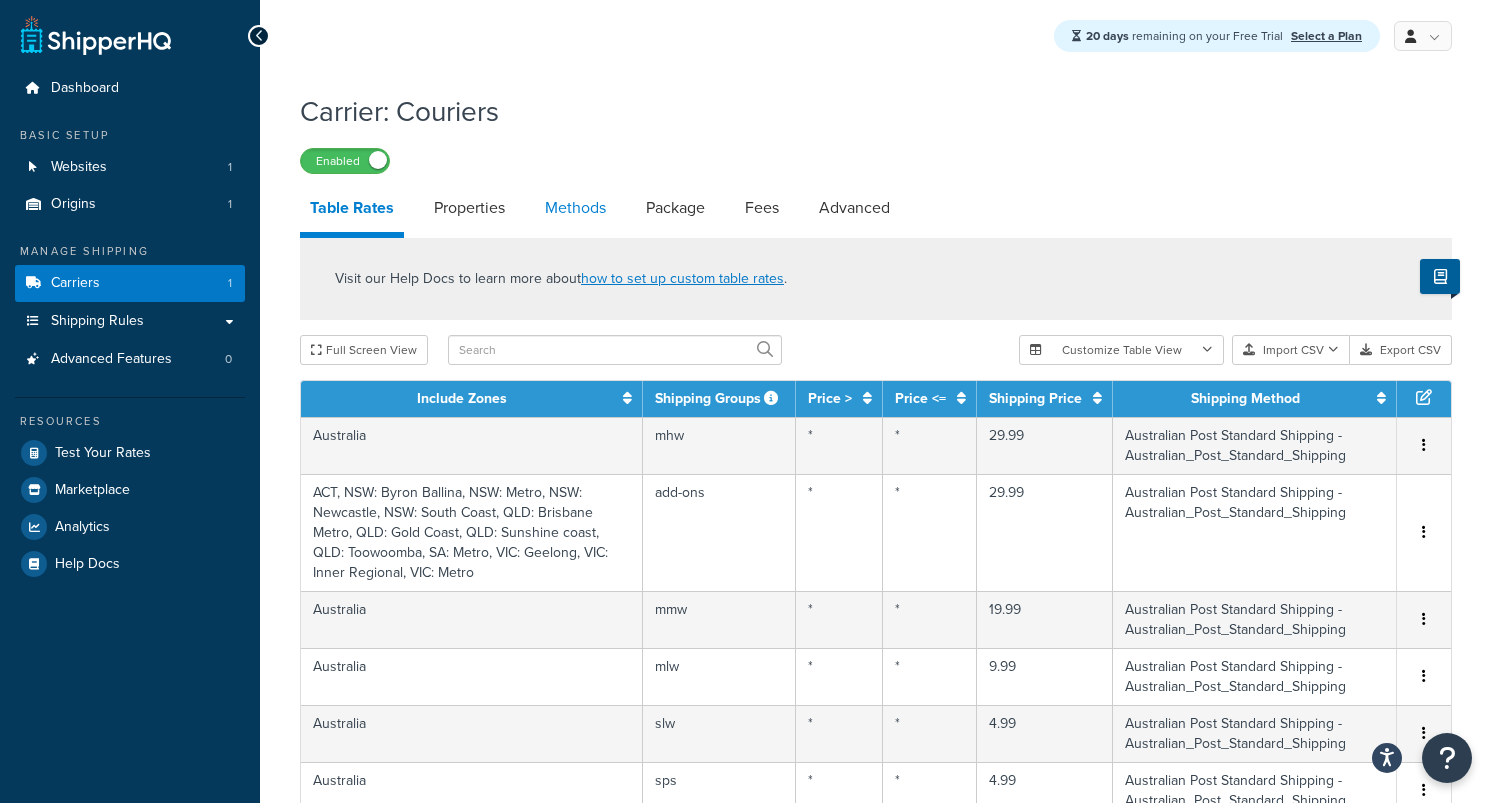 click on "Methods" at bounding box center (575, 208) 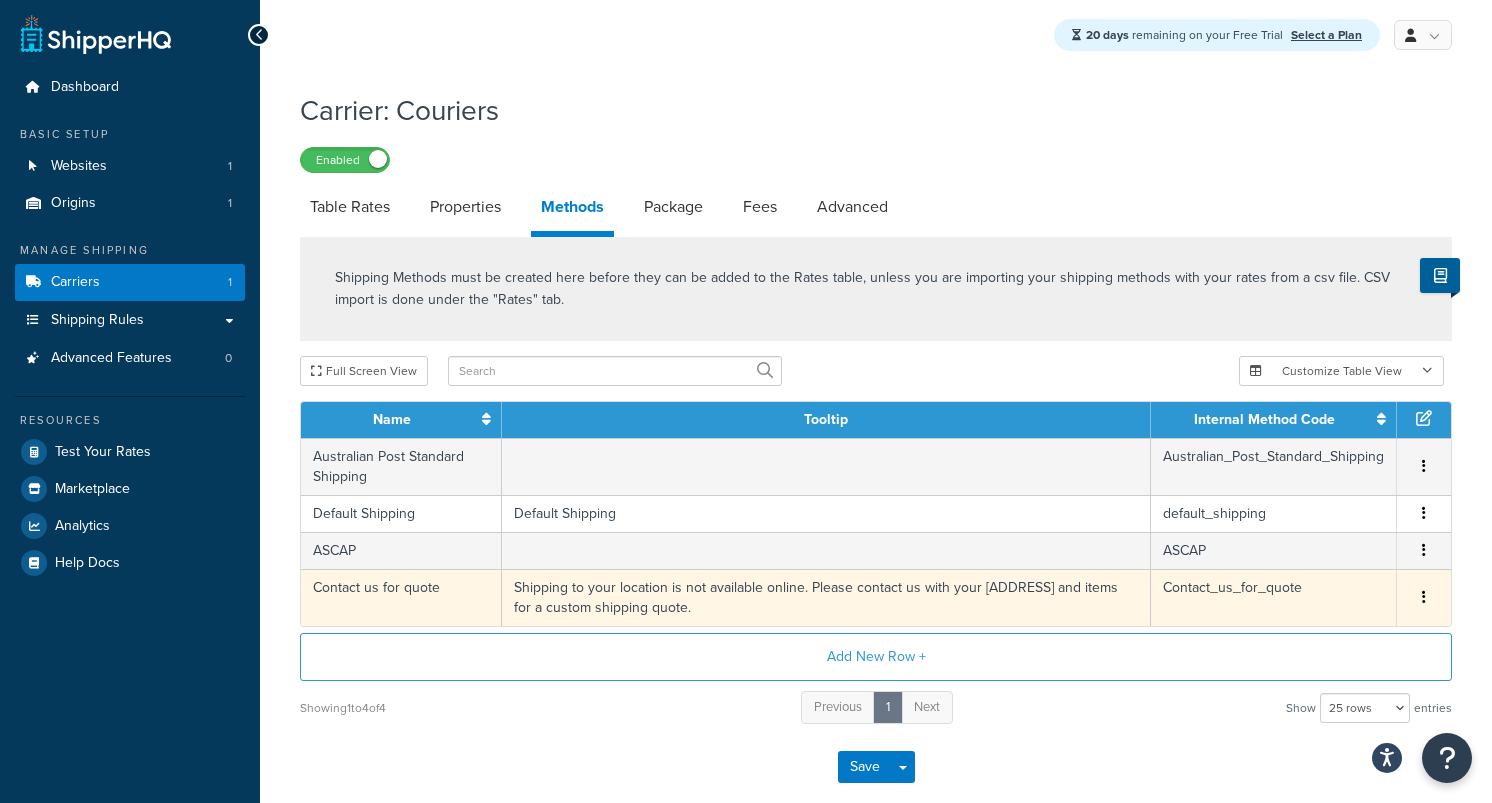 scroll, scrollTop: 0, scrollLeft: 0, axis: both 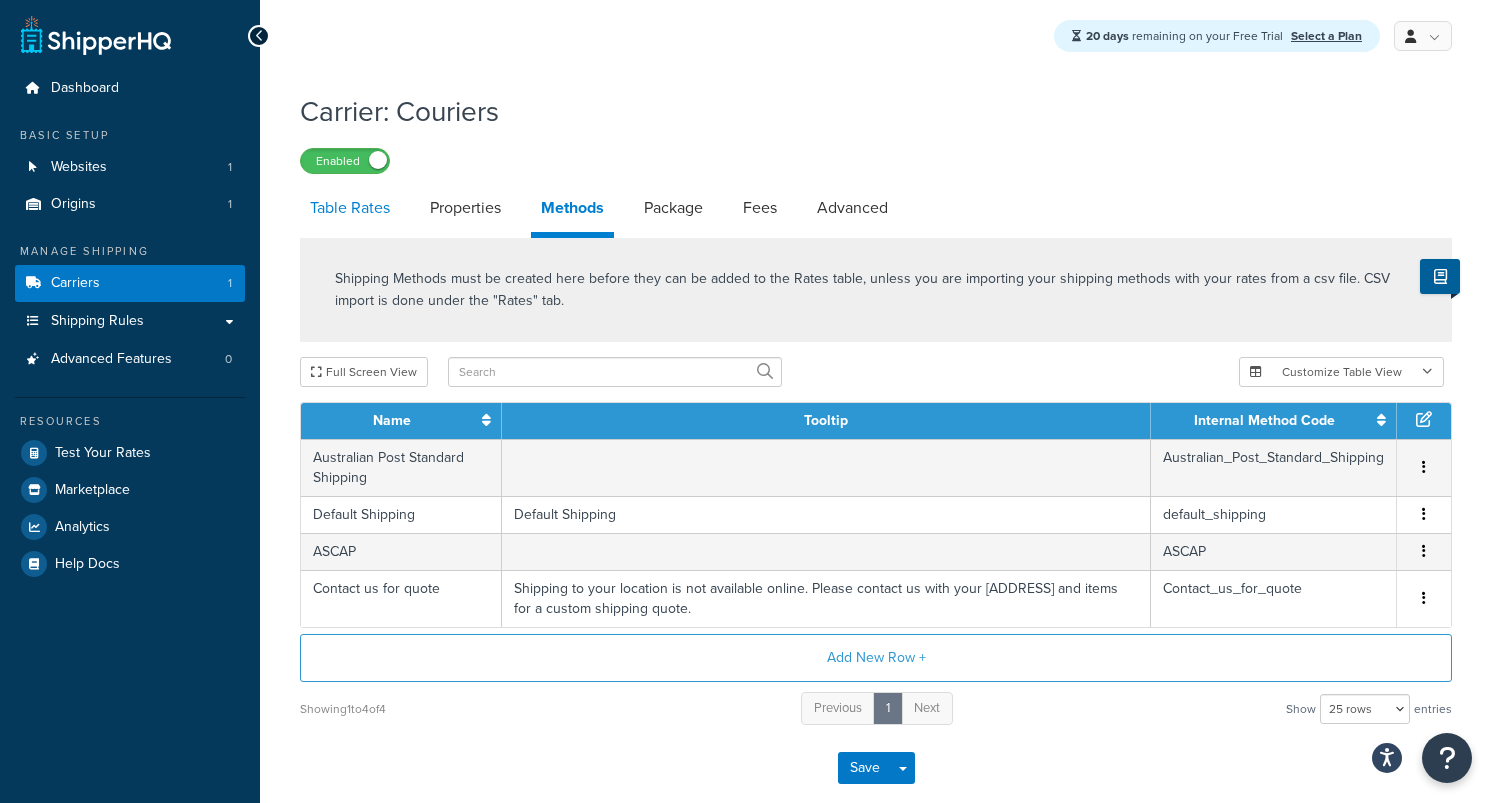 click on "Table Rates" at bounding box center (350, 208) 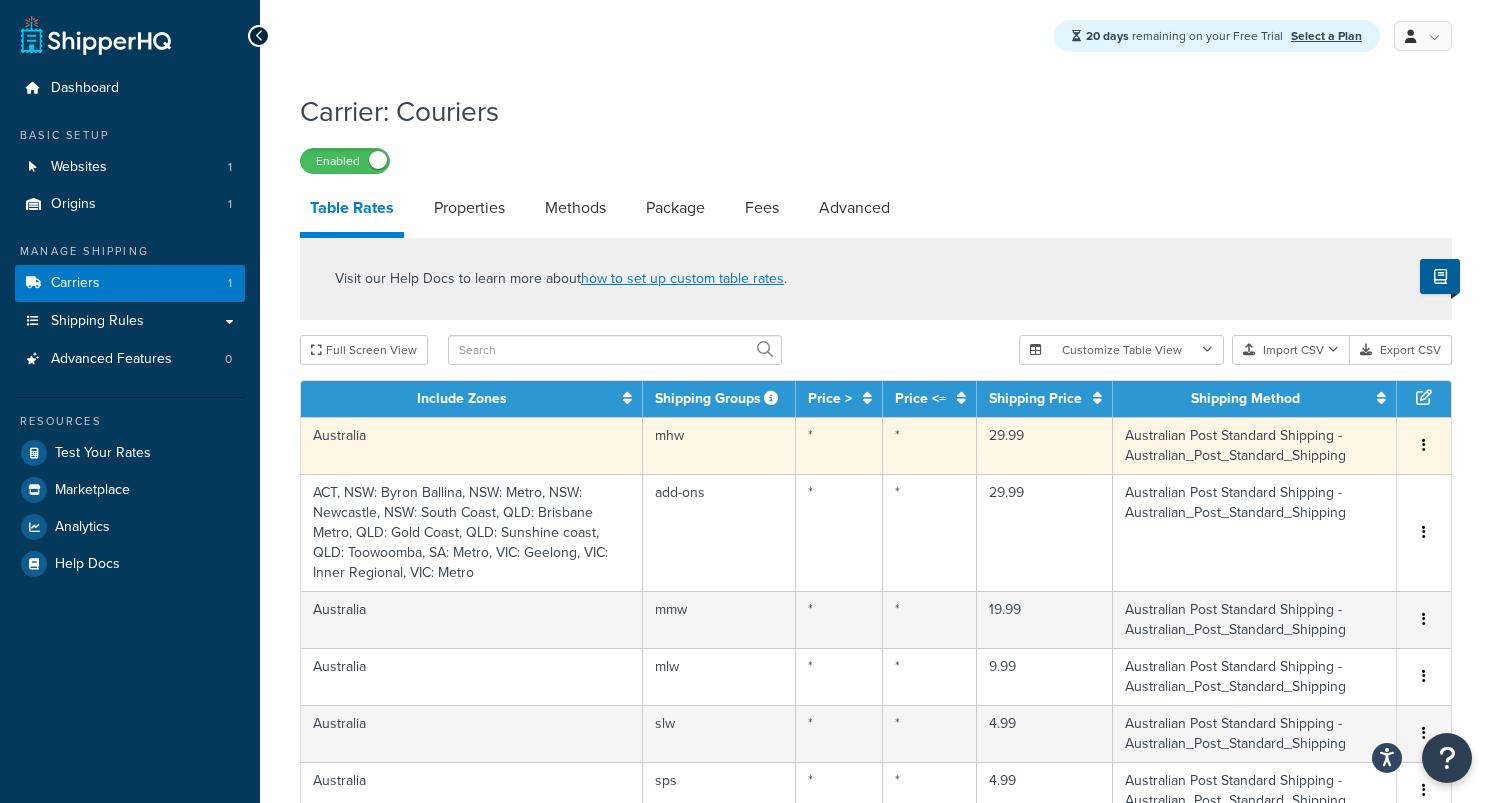 click on "Australia" at bounding box center (472, 445) 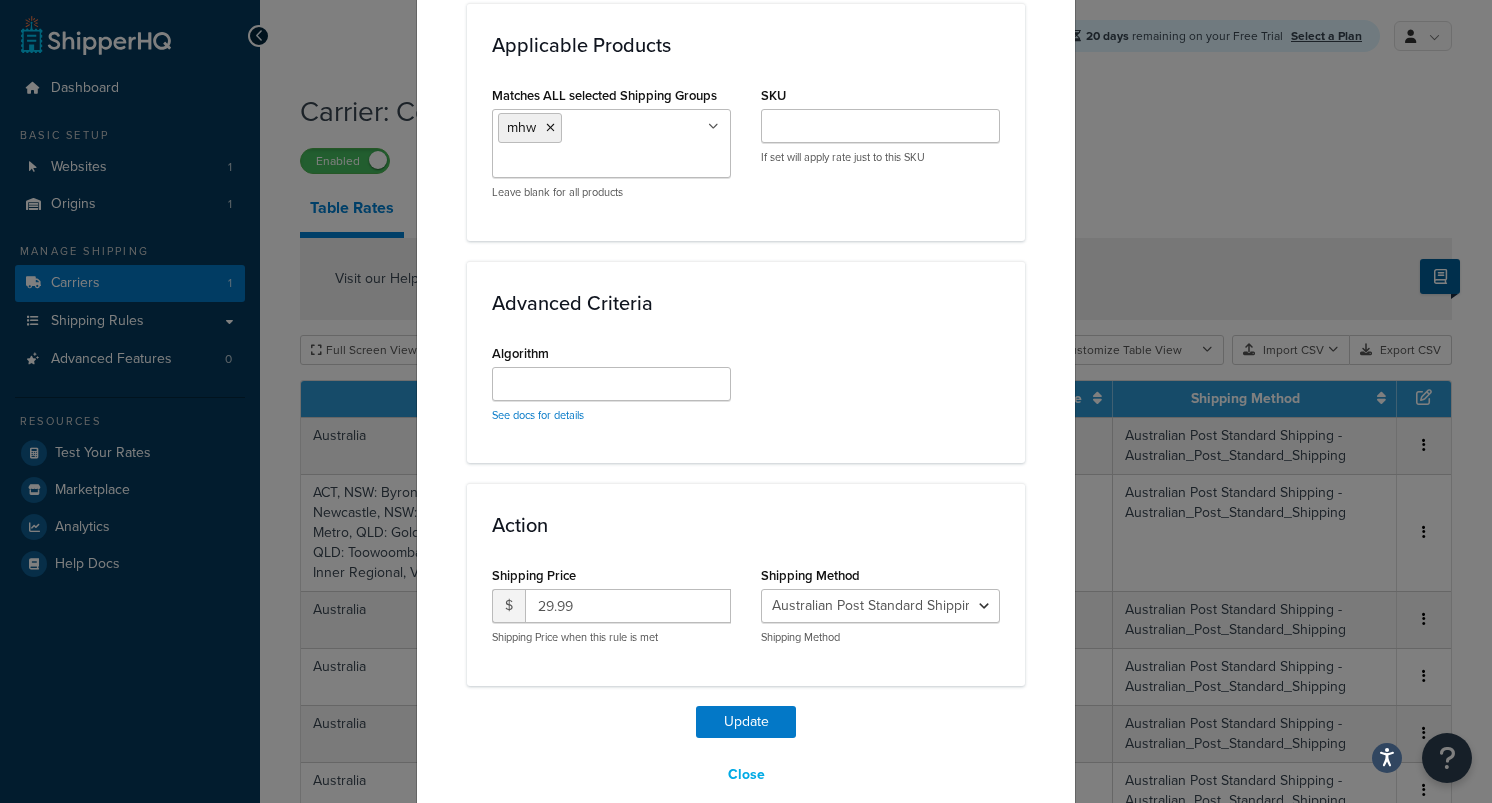 scroll, scrollTop: 1152, scrollLeft: 0, axis: vertical 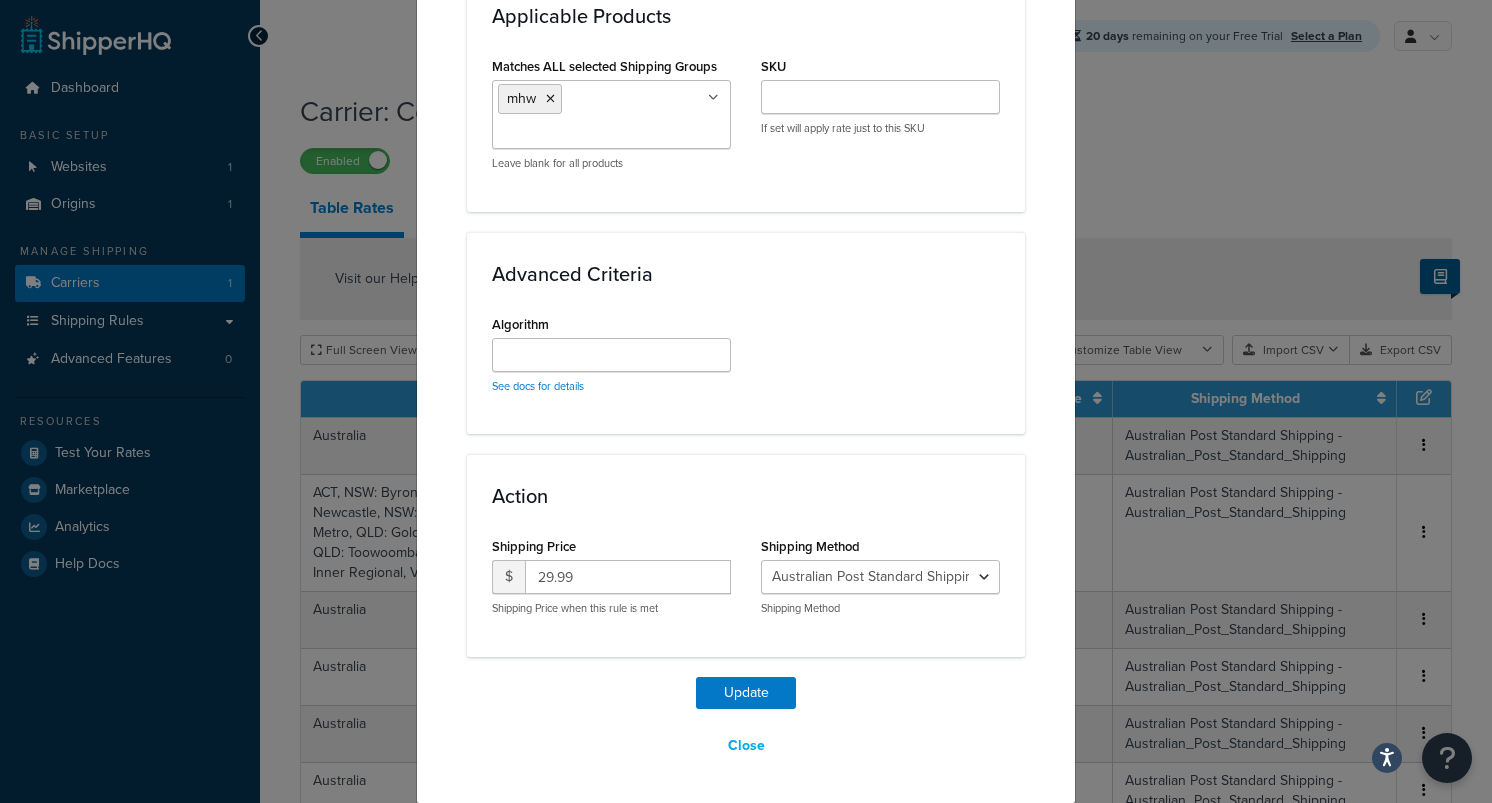 click on "Update Table Rate Applicable Zones See examples and learn more about  how include and exclude zones work. Include Zones   Australia   VIC: Metro NSW: Metro NSW: South Coast NSW: Byron Ballina NSW: Newcastle ACT VIC: Geelong VIC: Inner Regional SA: Metro QLD: Sunshine coast QLD: Toowoomba QLD: Brisbane Metro QLD: Gold Coast NSW: Regional VIC: Regional QLD: Regional SA: Regional NT WA: Perth Metro US POBox Defines which zone(s) this rate applies to Exclude Zones   VIC: Metro NSW: Metro NSW: South Coast NSW: Byron Ballina NSW: Newcastle ACT VIC: Geelong VIC: Inner Regional SA: Metro QLD: Sunshine coast QLD: Toowoomba QLD: Brisbane Metro QLD: Gold Coast NSW: Regional VIC: Regional QLD: Regional SA: Regional NT WA: Perth Metro Australia US POBox Defines the exceptions to the included zones Weight Range Filter See examples and learn more about  how weight and price filters work. Weight >   * kg Weight <=   * kg Price Range Filter See examples and learn more about  how weight and price filters work. Price >   *   *" 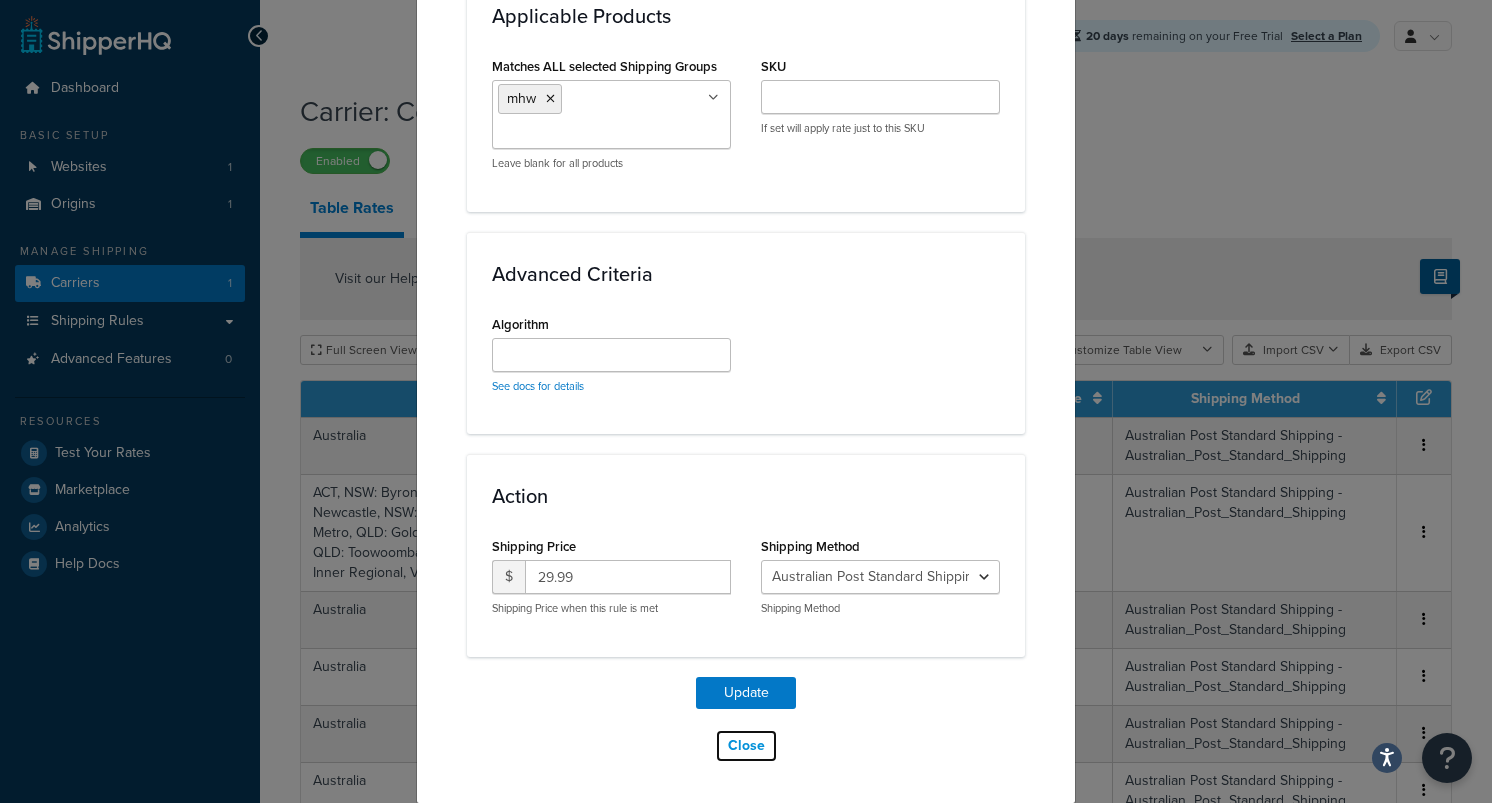 click on "Close" at bounding box center (746, 746) 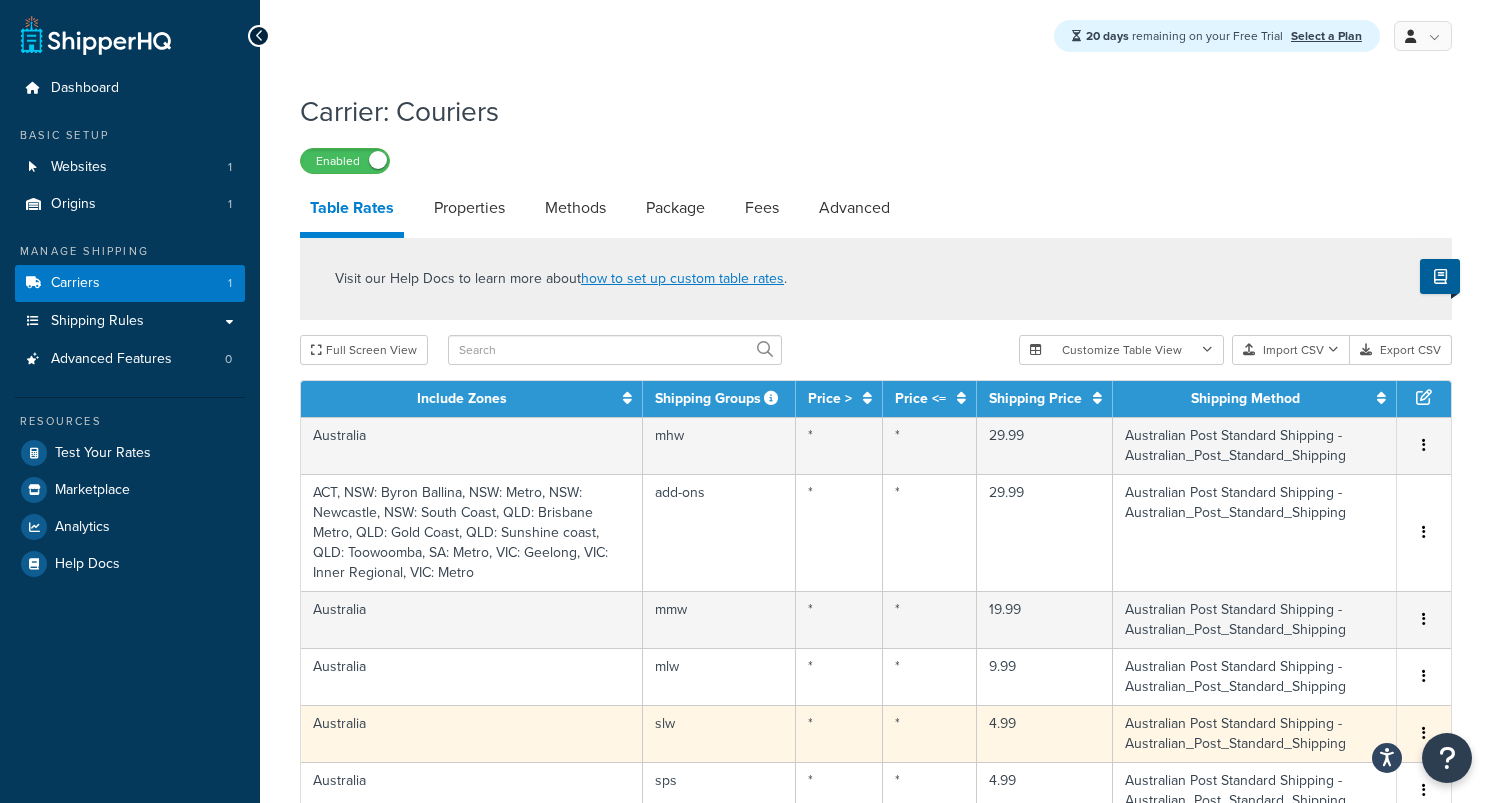 click on "slw" at bounding box center (719, 733) 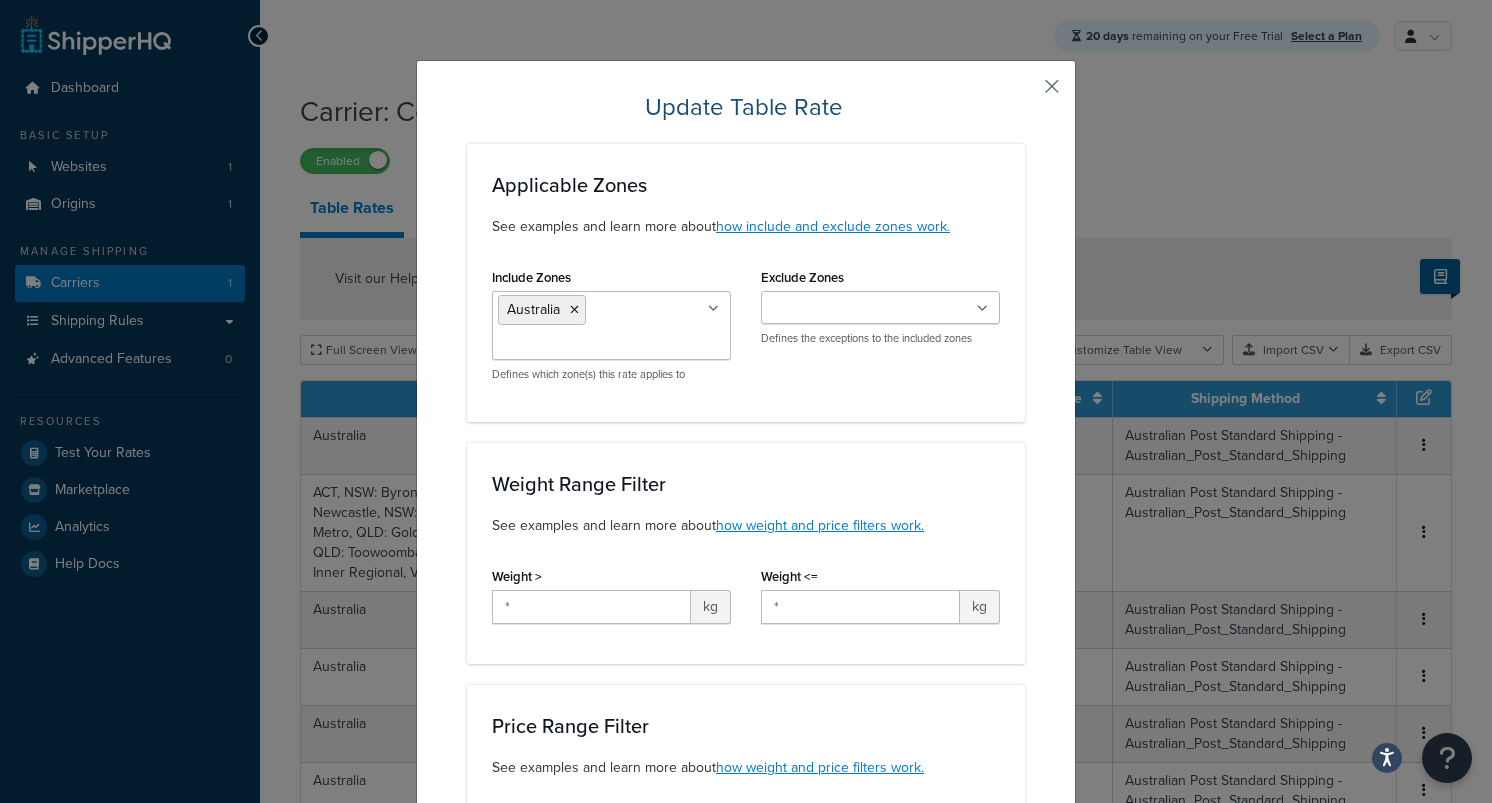 click at bounding box center (1022, 93) 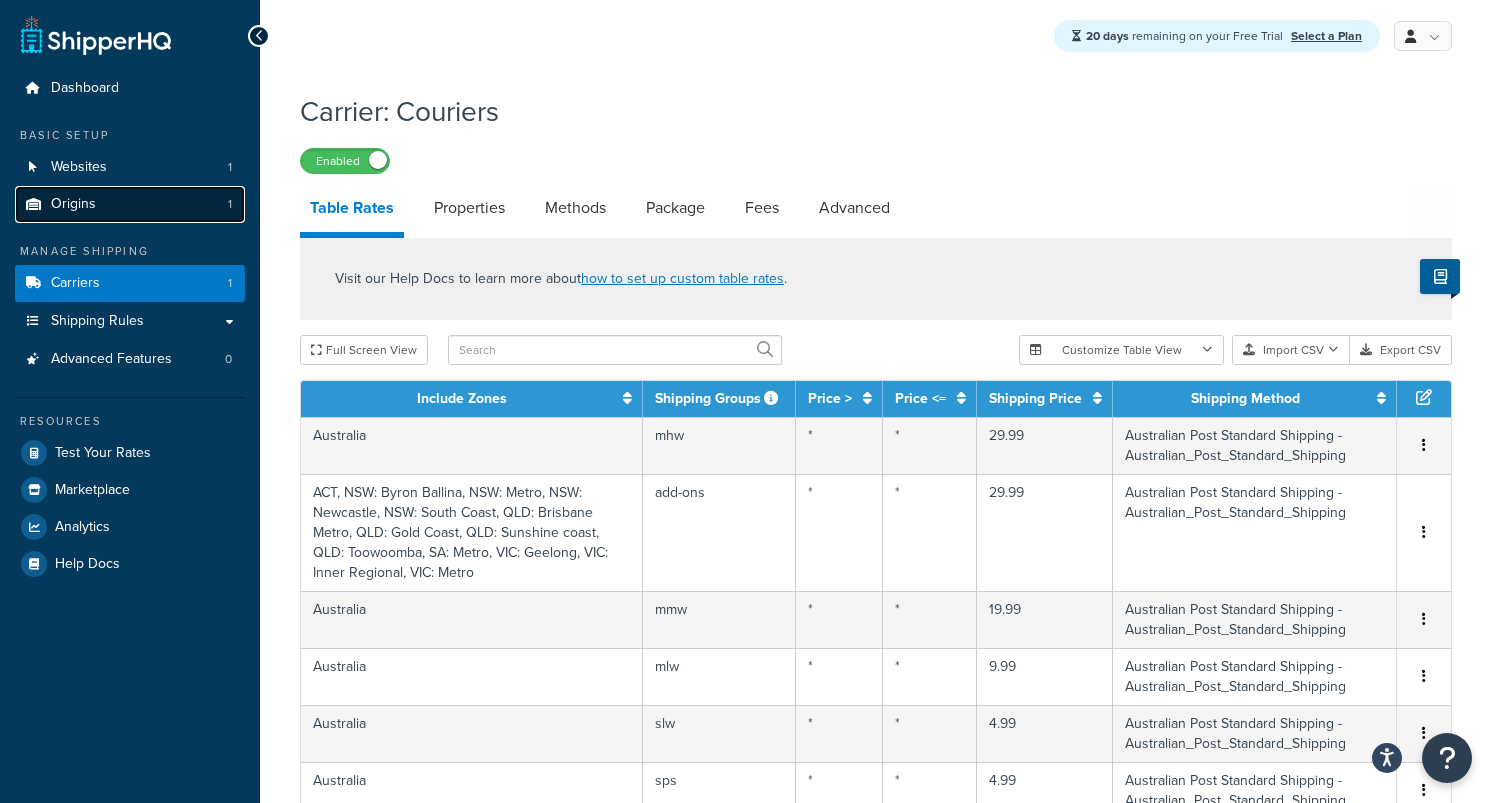 click on "Origins 1" at bounding box center (130, 204) 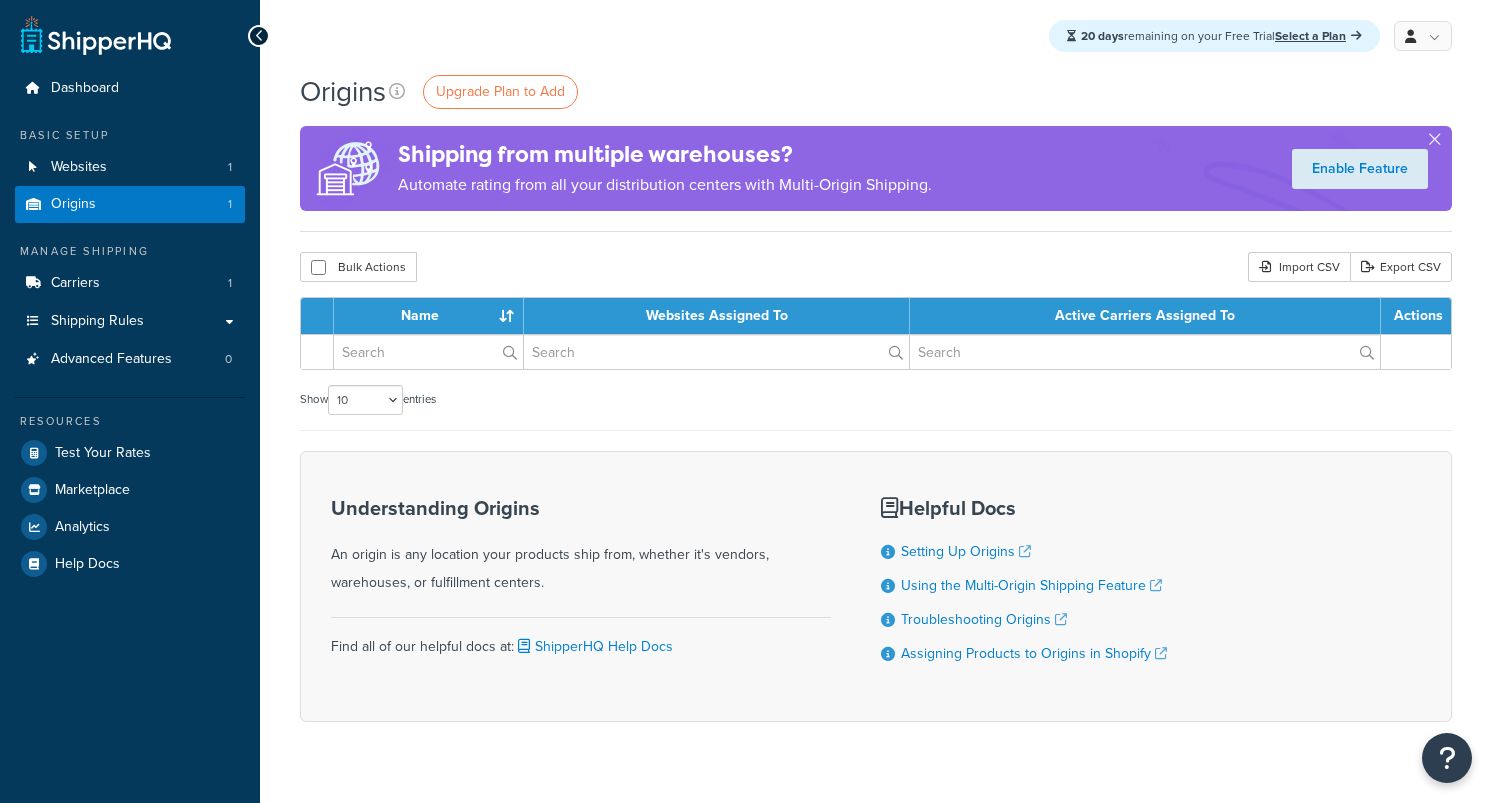 scroll, scrollTop: 0, scrollLeft: 0, axis: both 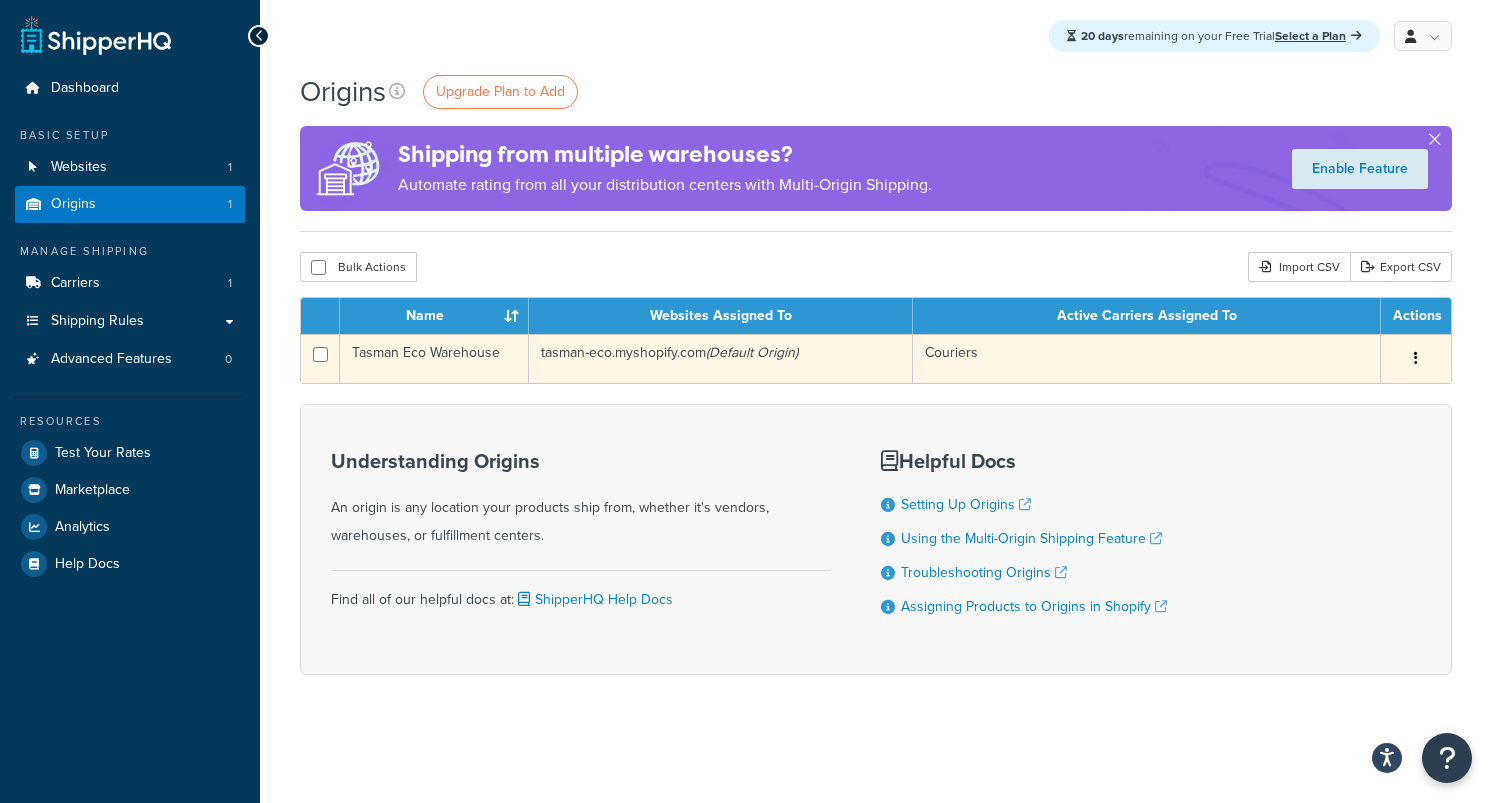 click on "Tasman Eco Warehouse" at bounding box center [434, 358] 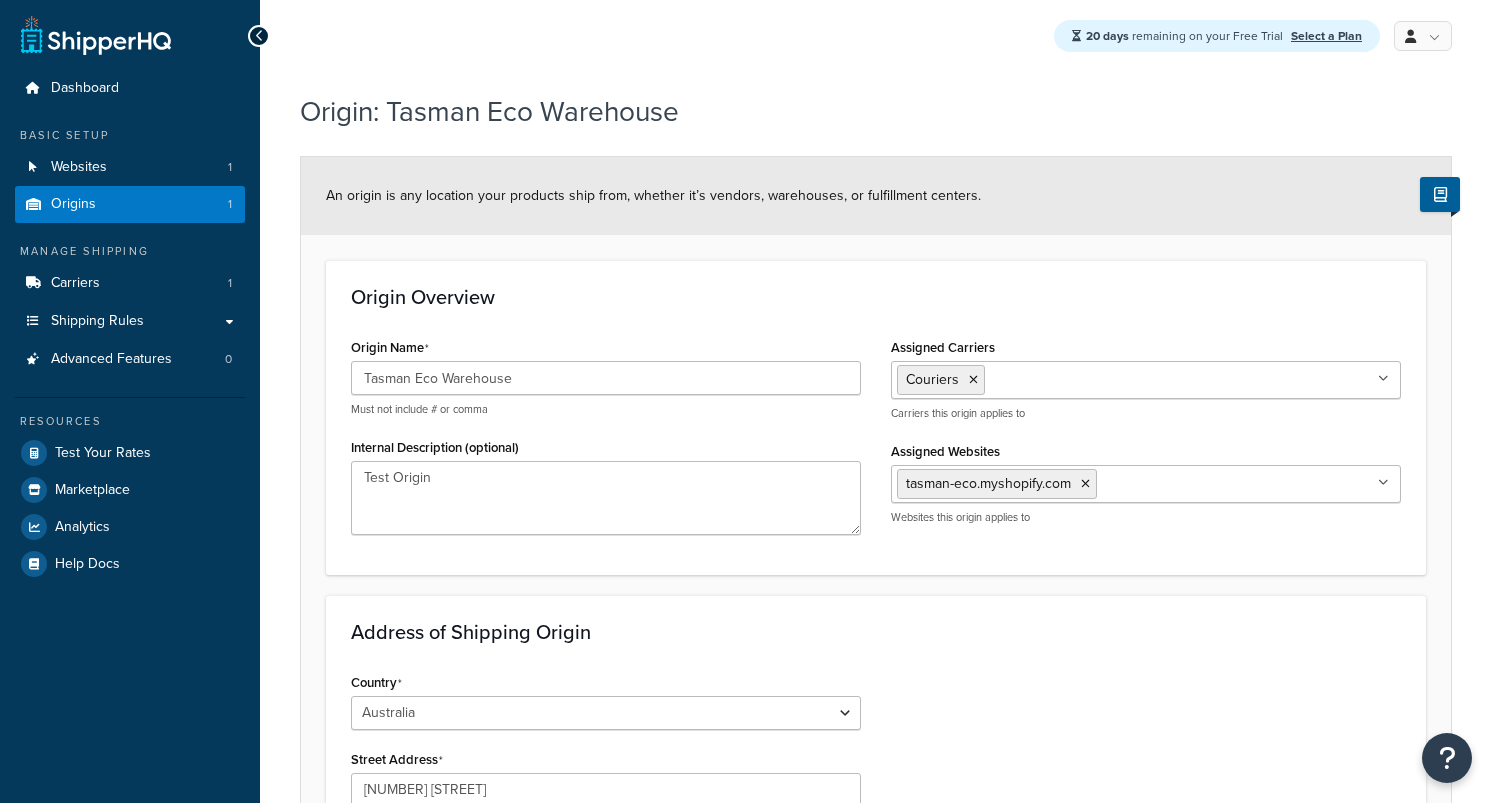 select on "1013" 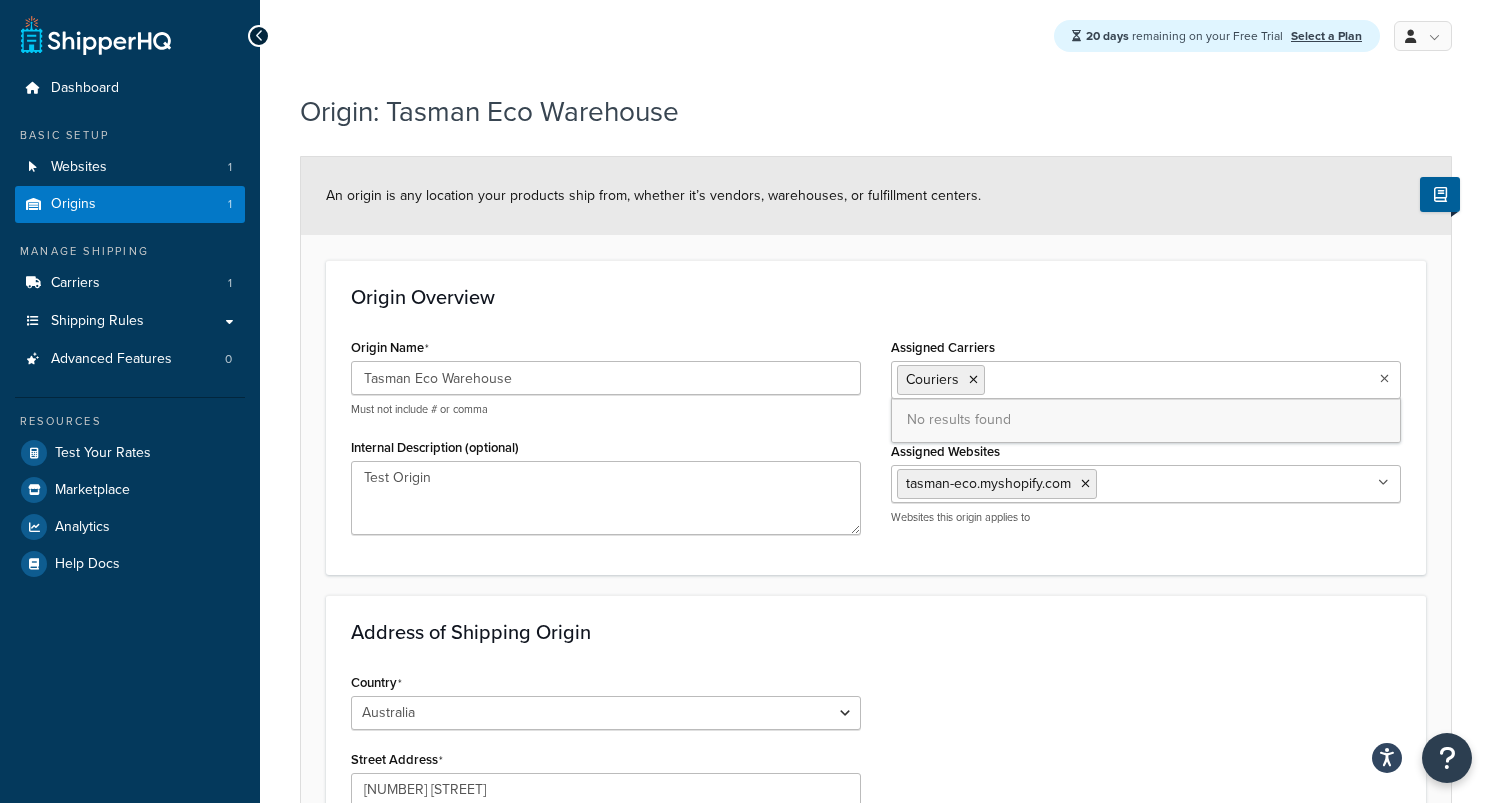 click on "Couriers" at bounding box center (1146, 380) 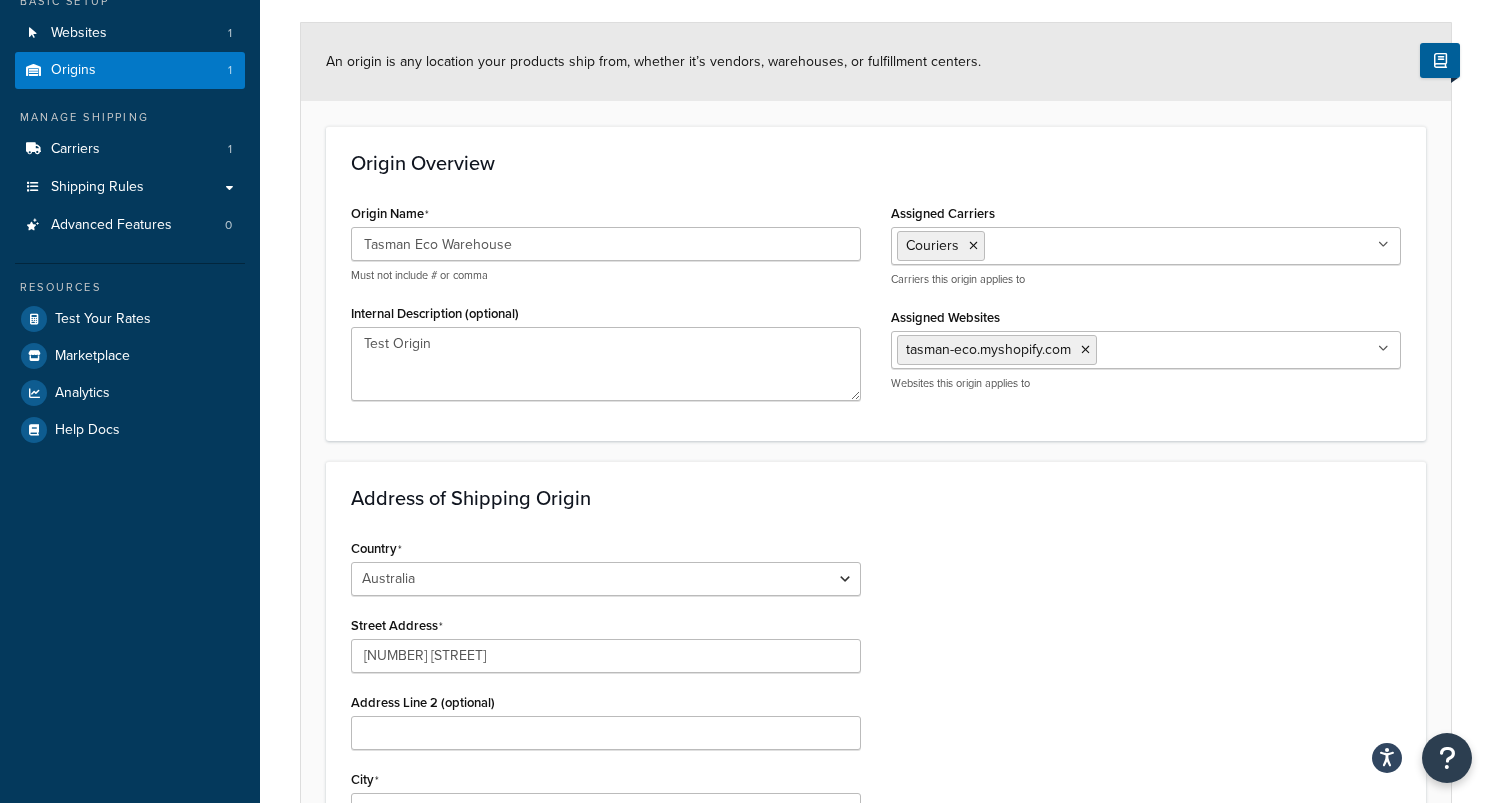 scroll, scrollTop: 0, scrollLeft: 0, axis: both 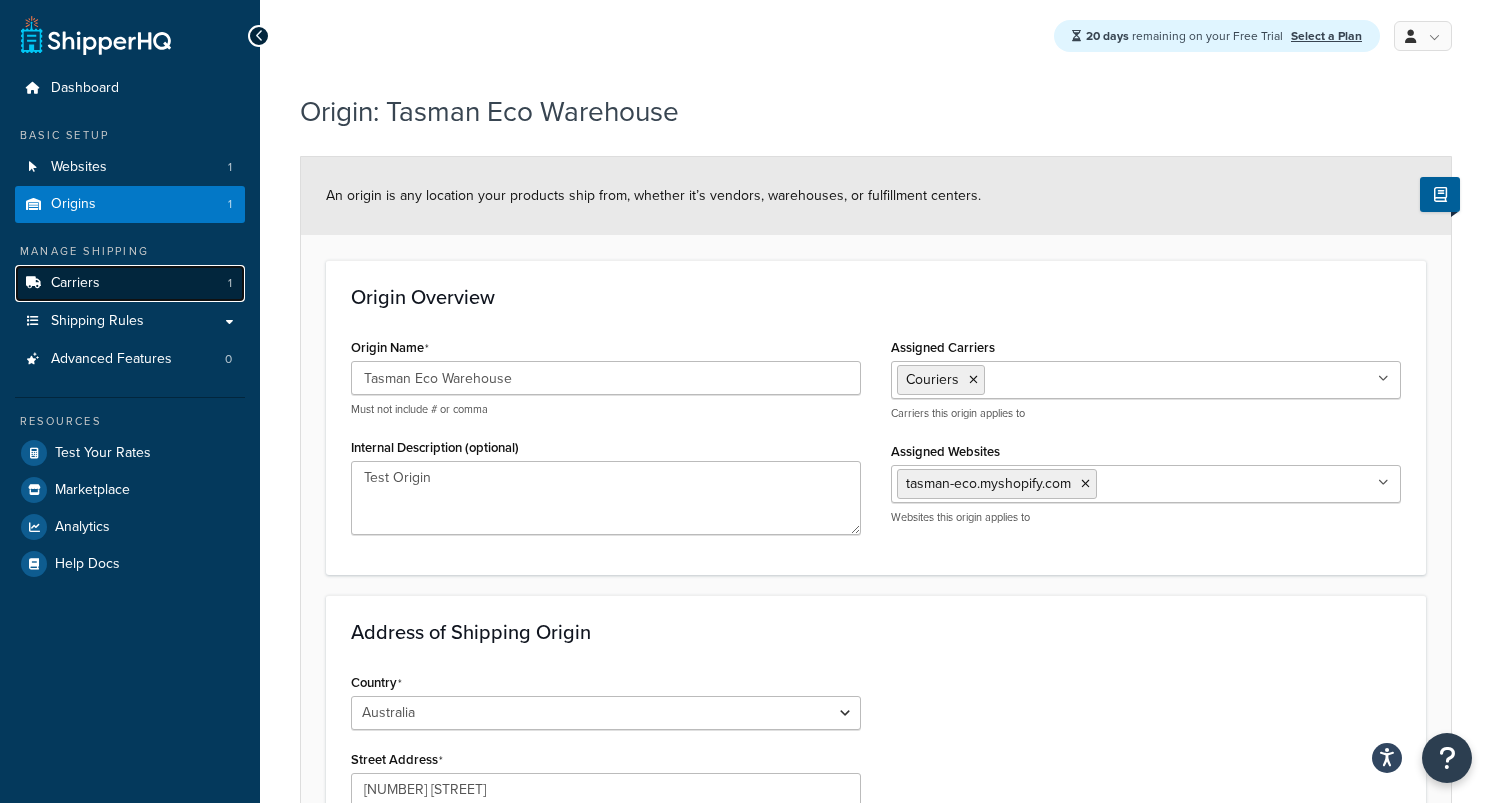 click on "Carriers 1" at bounding box center [130, 283] 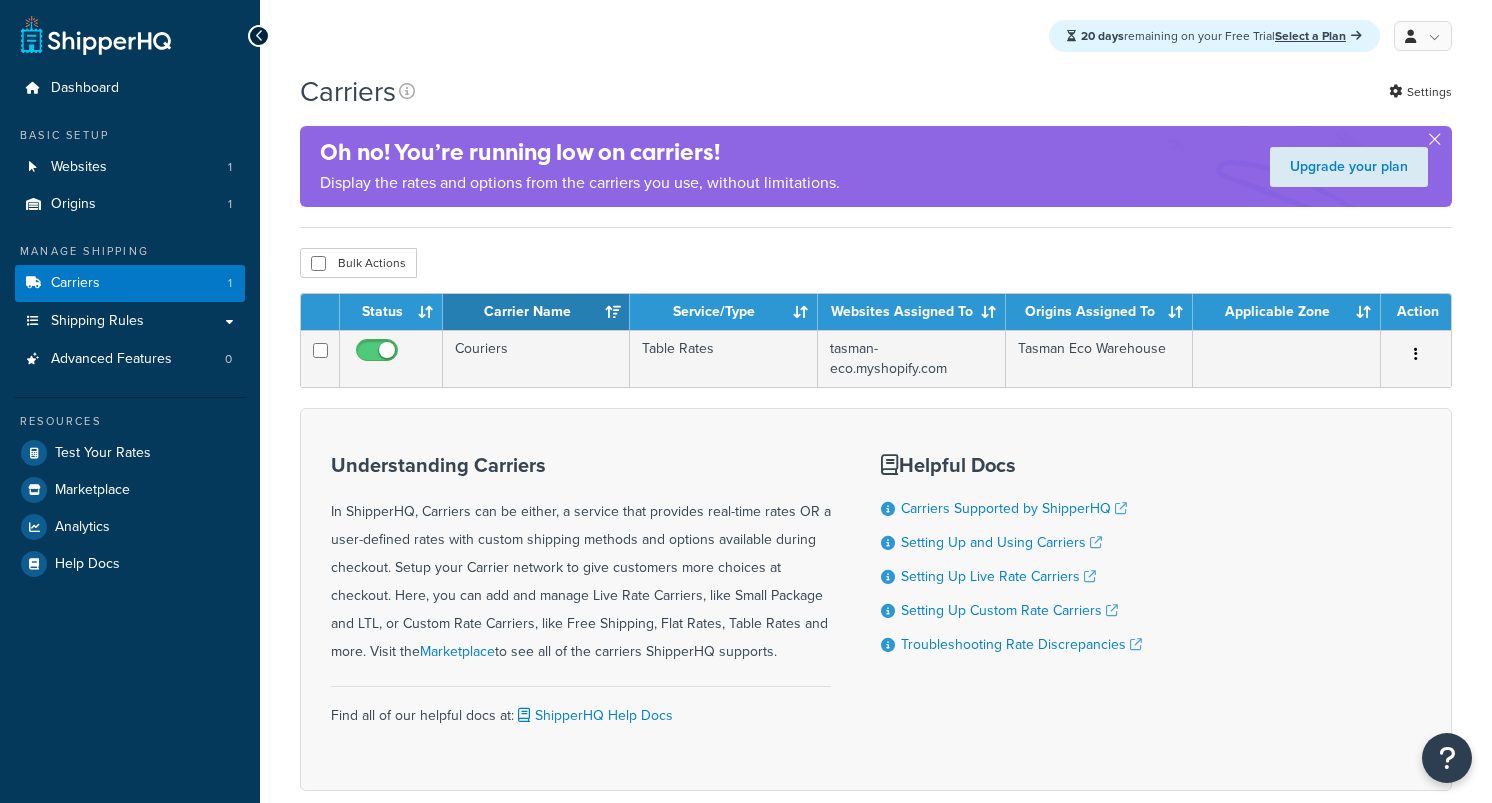 scroll, scrollTop: 0, scrollLeft: 0, axis: both 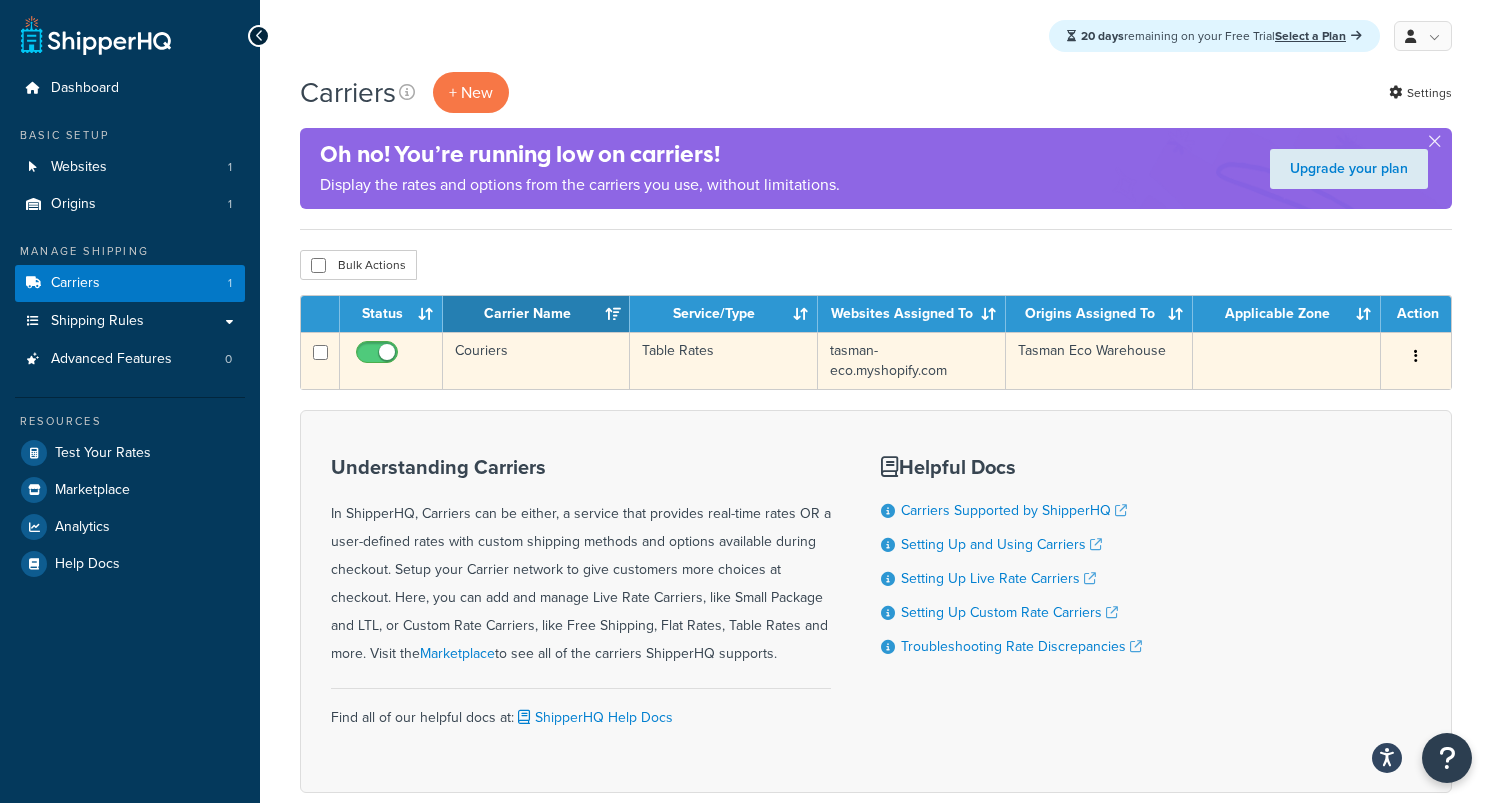 click on "Table Rates" at bounding box center (723, 360) 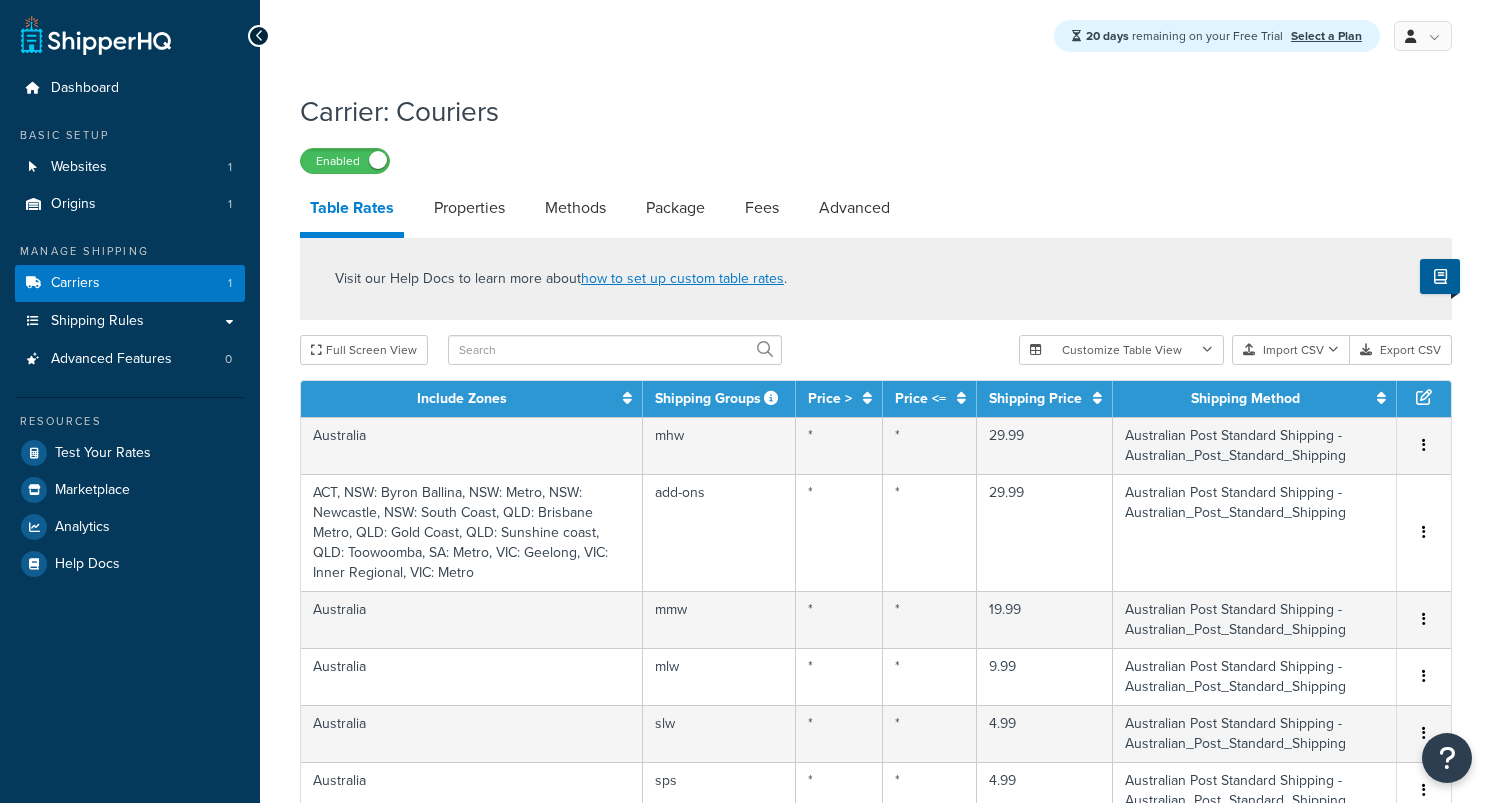 select on "25" 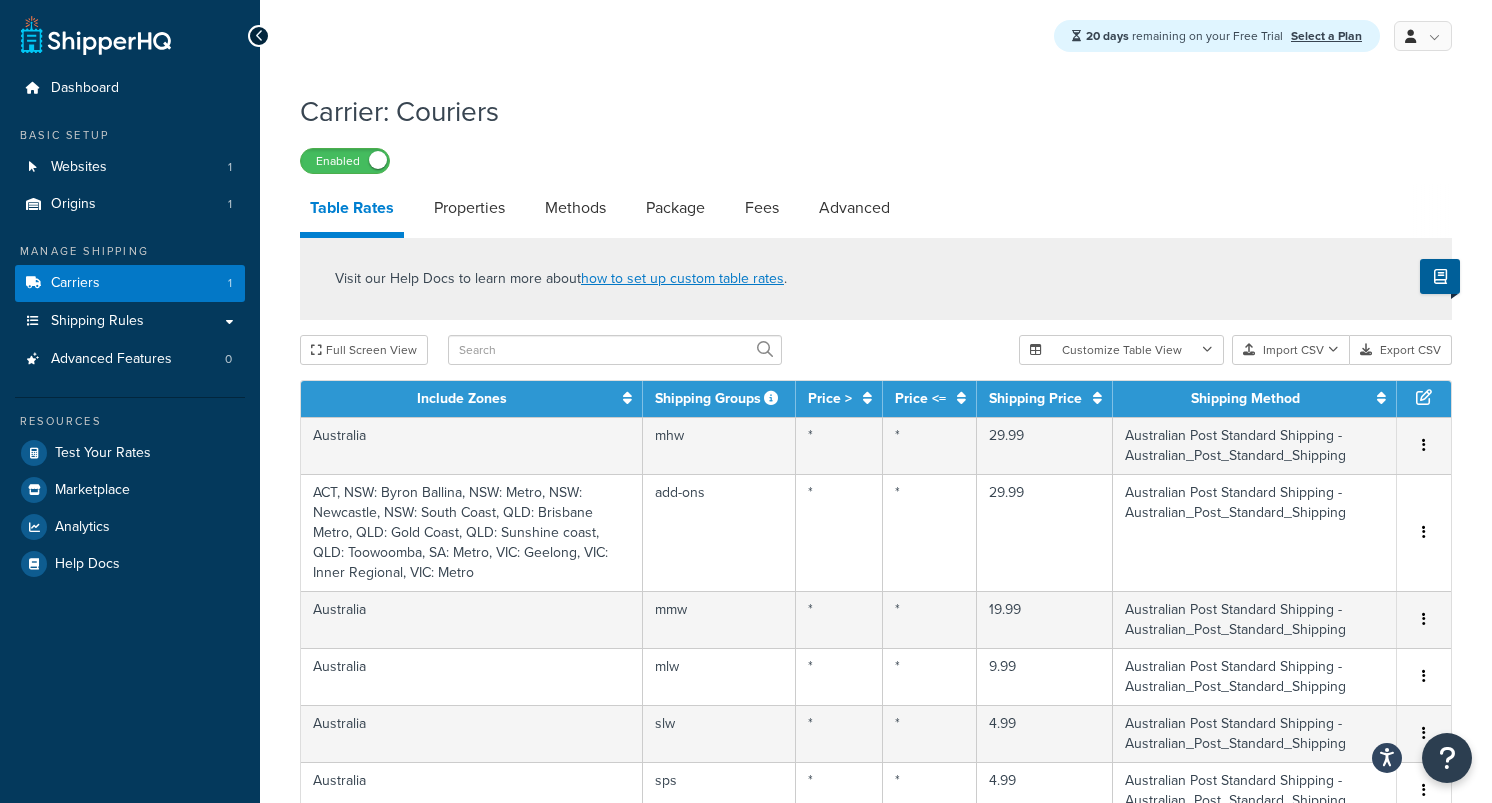 scroll, scrollTop: 0, scrollLeft: 0, axis: both 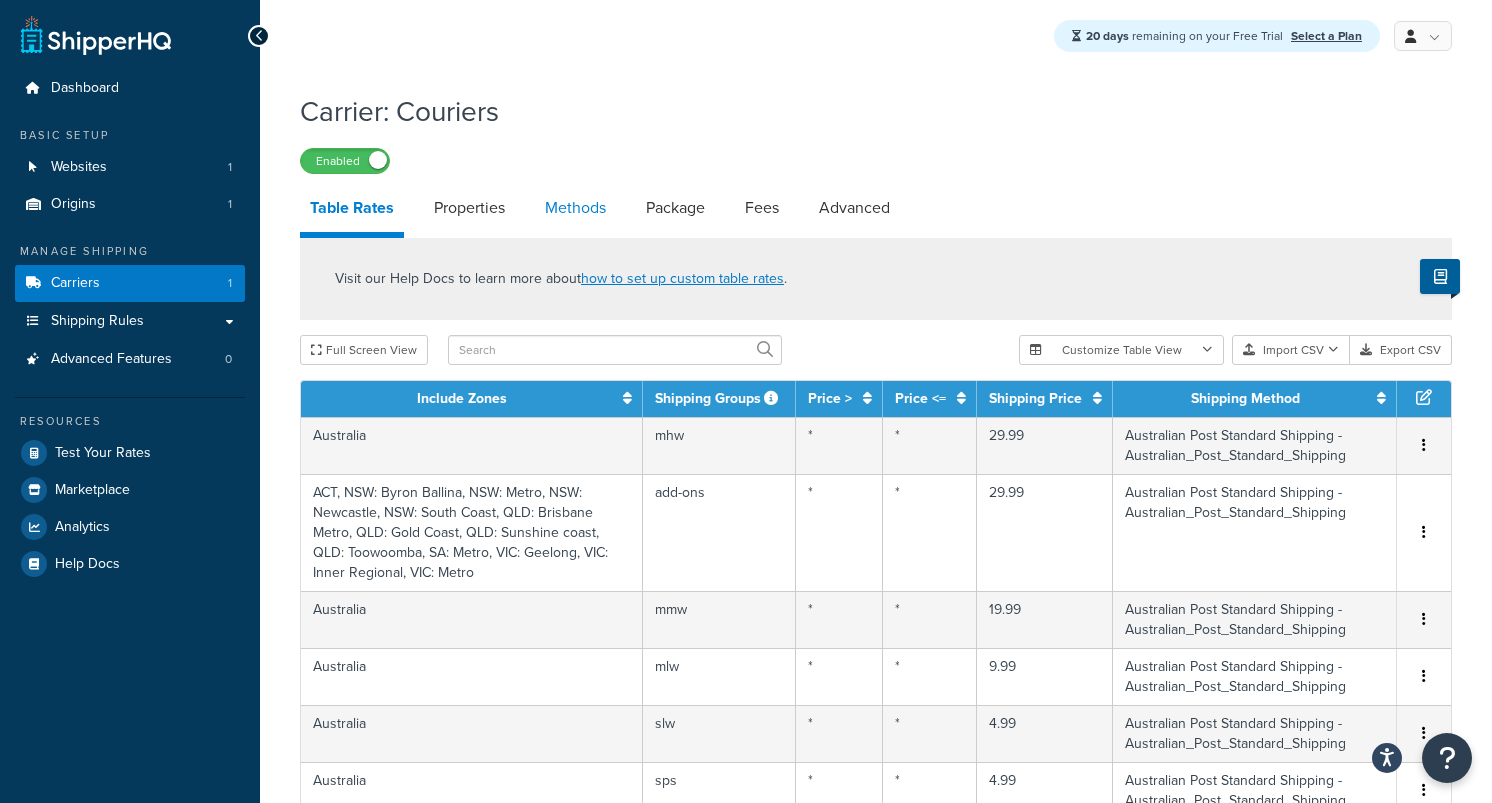 click on "Methods" at bounding box center [575, 208] 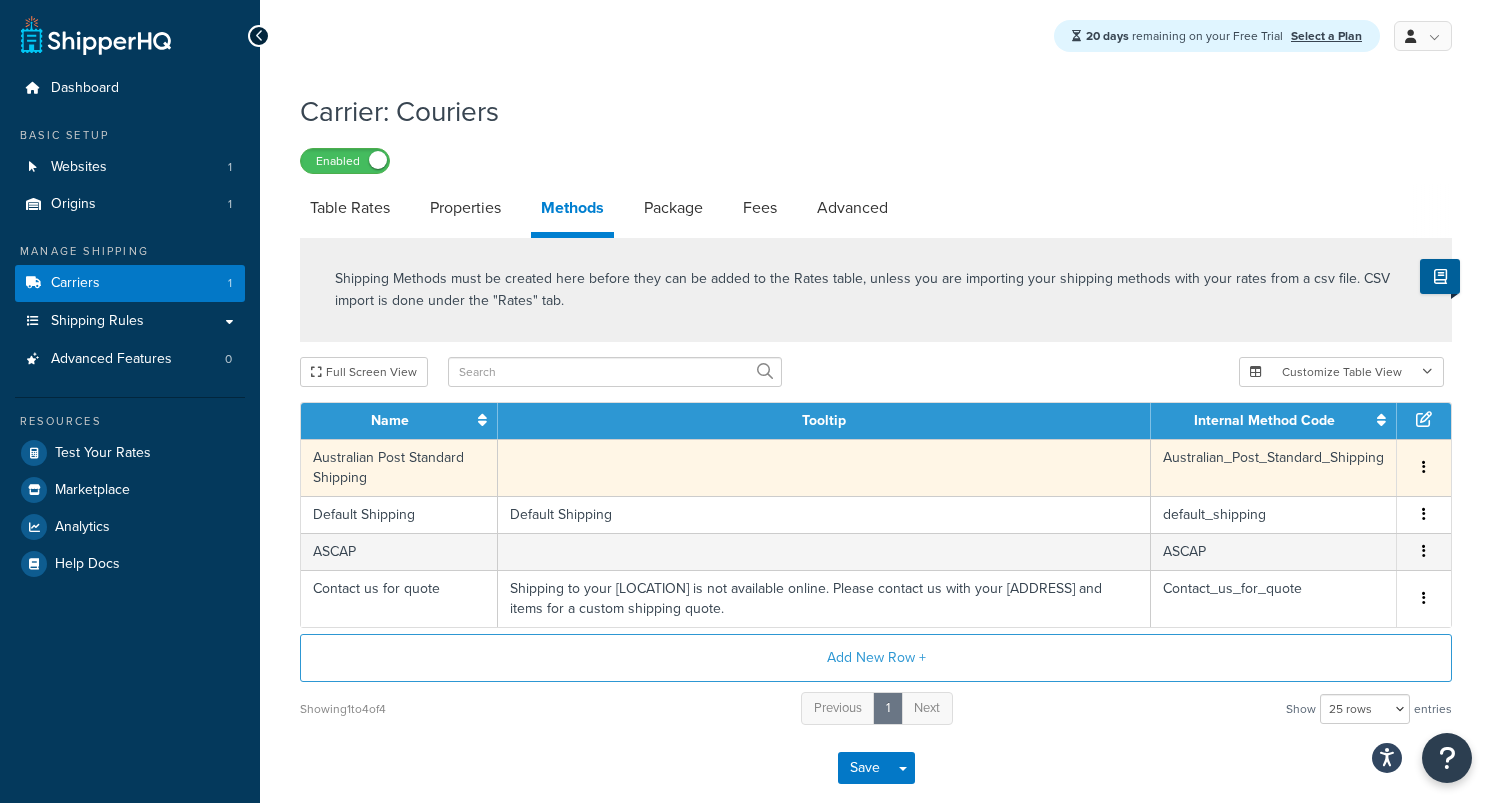 click on "Australian_Post_Standard_Shipping" at bounding box center [1274, 467] 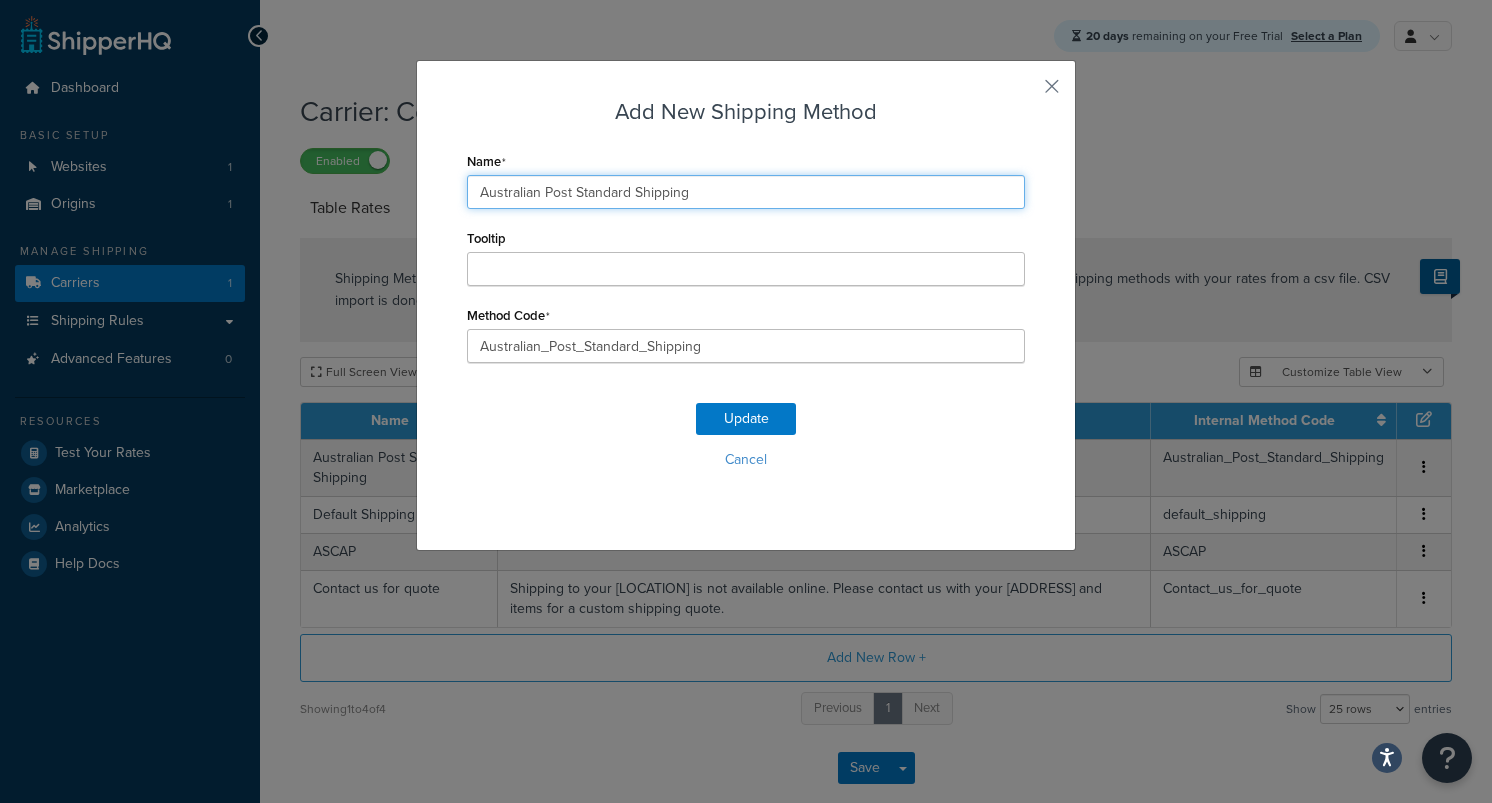 click on "Australian Post Standard Shipping" at bounding box center (746, 192) 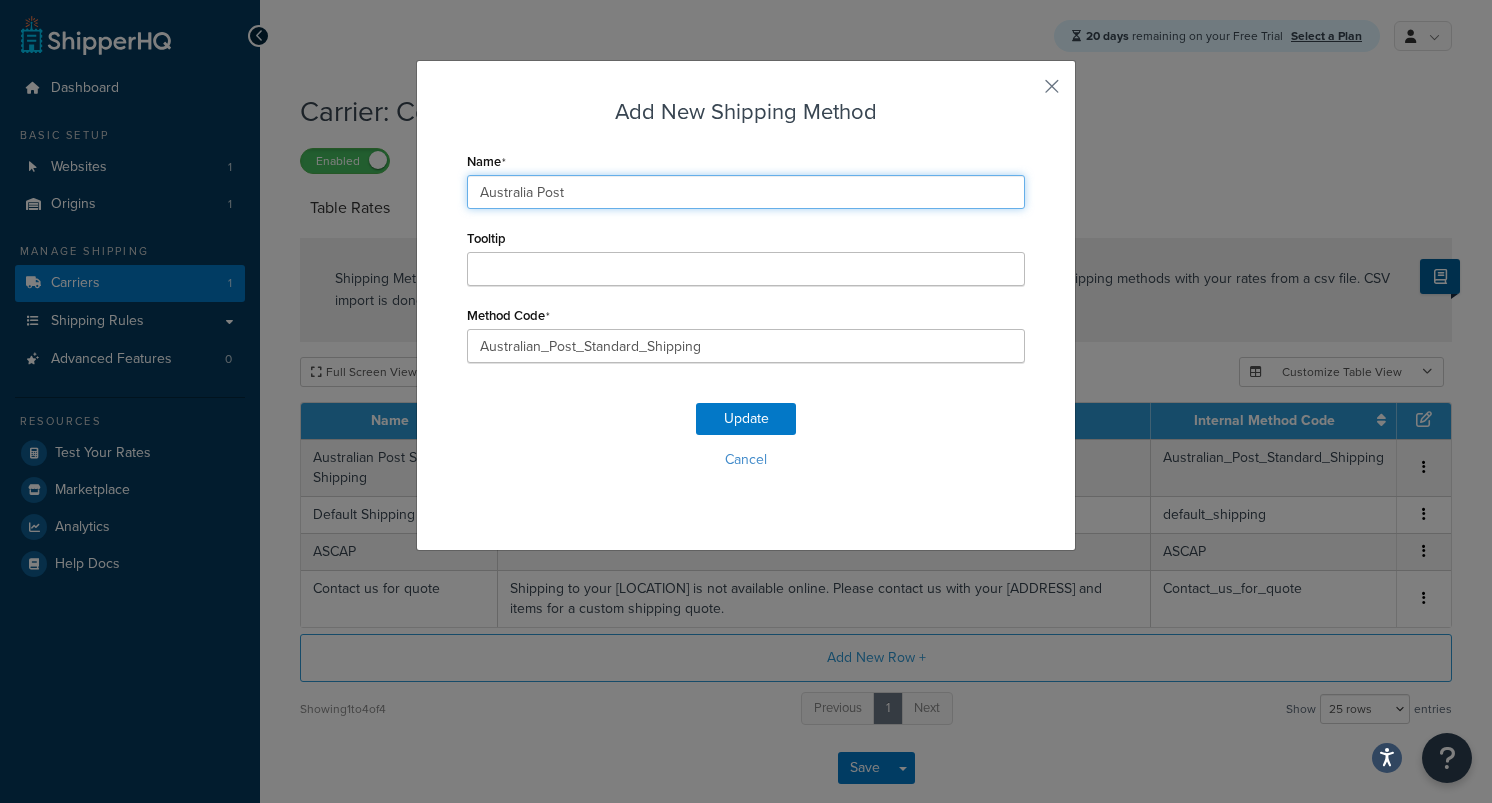 type on "Australia Post" 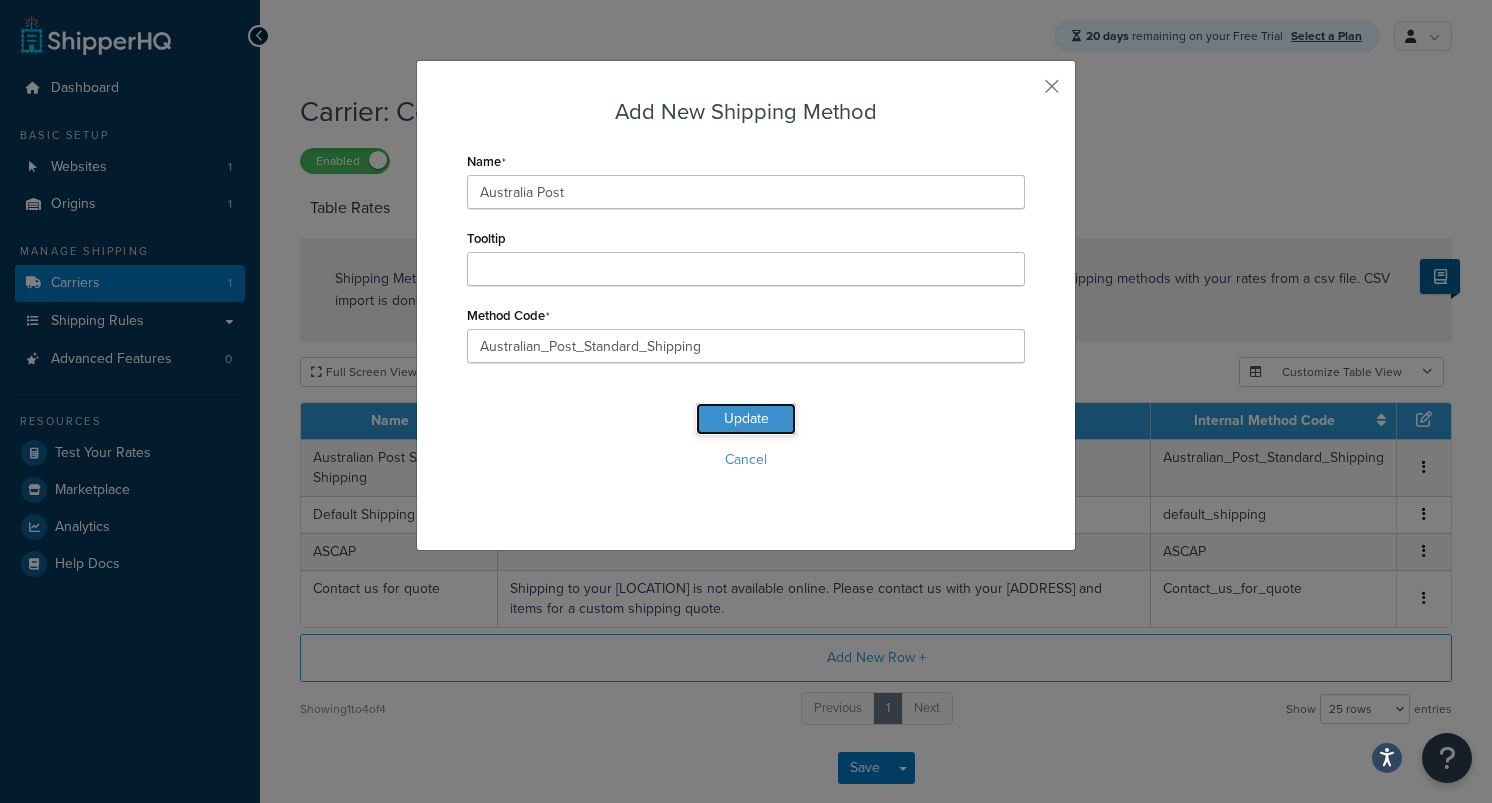 click on "Update" at bounding box center [746, 419] 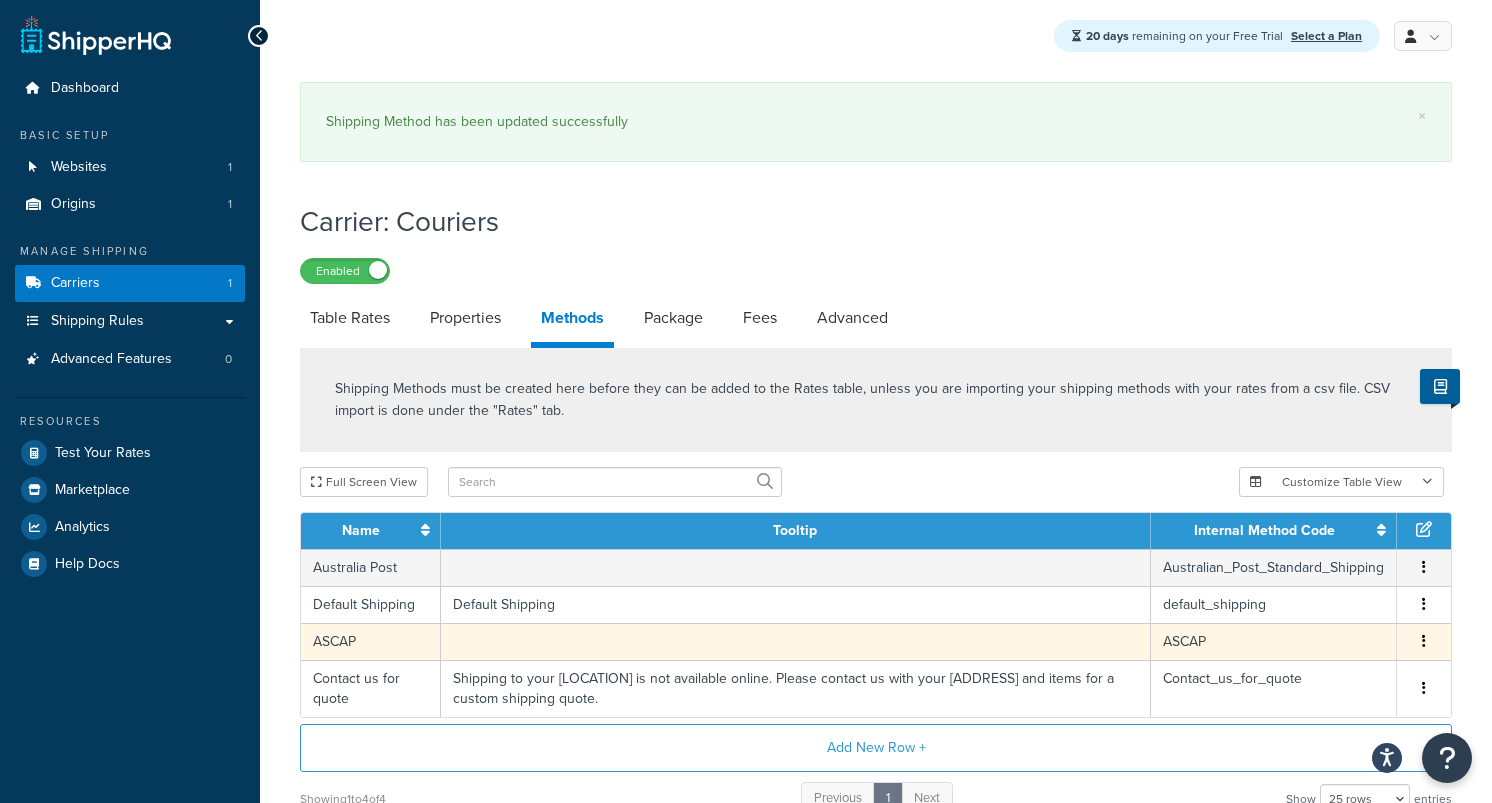 click on "ASCAP" at bounding box center (1274, 641) 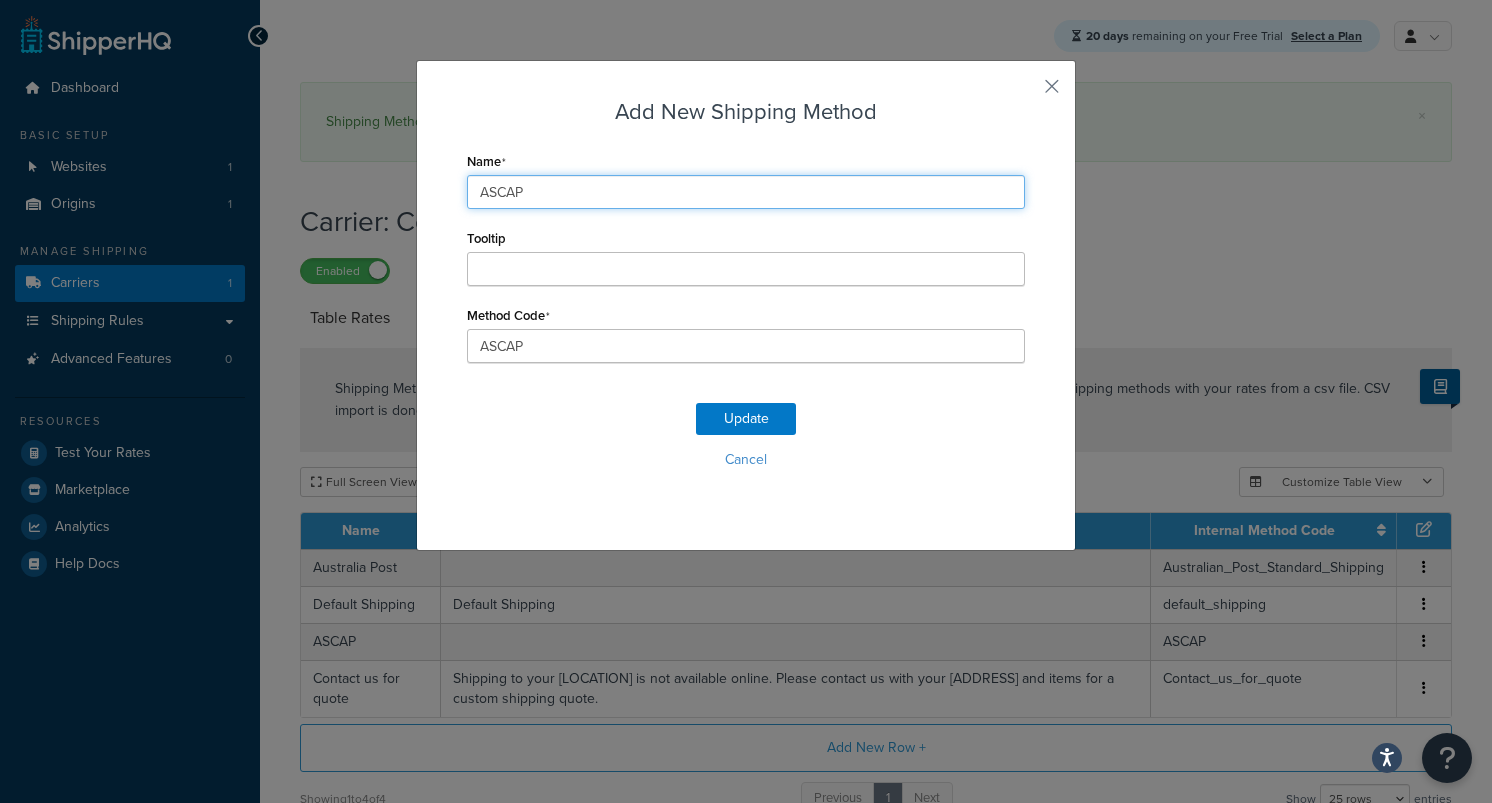 click on "ASCAP" at bounding box center [746, 192] 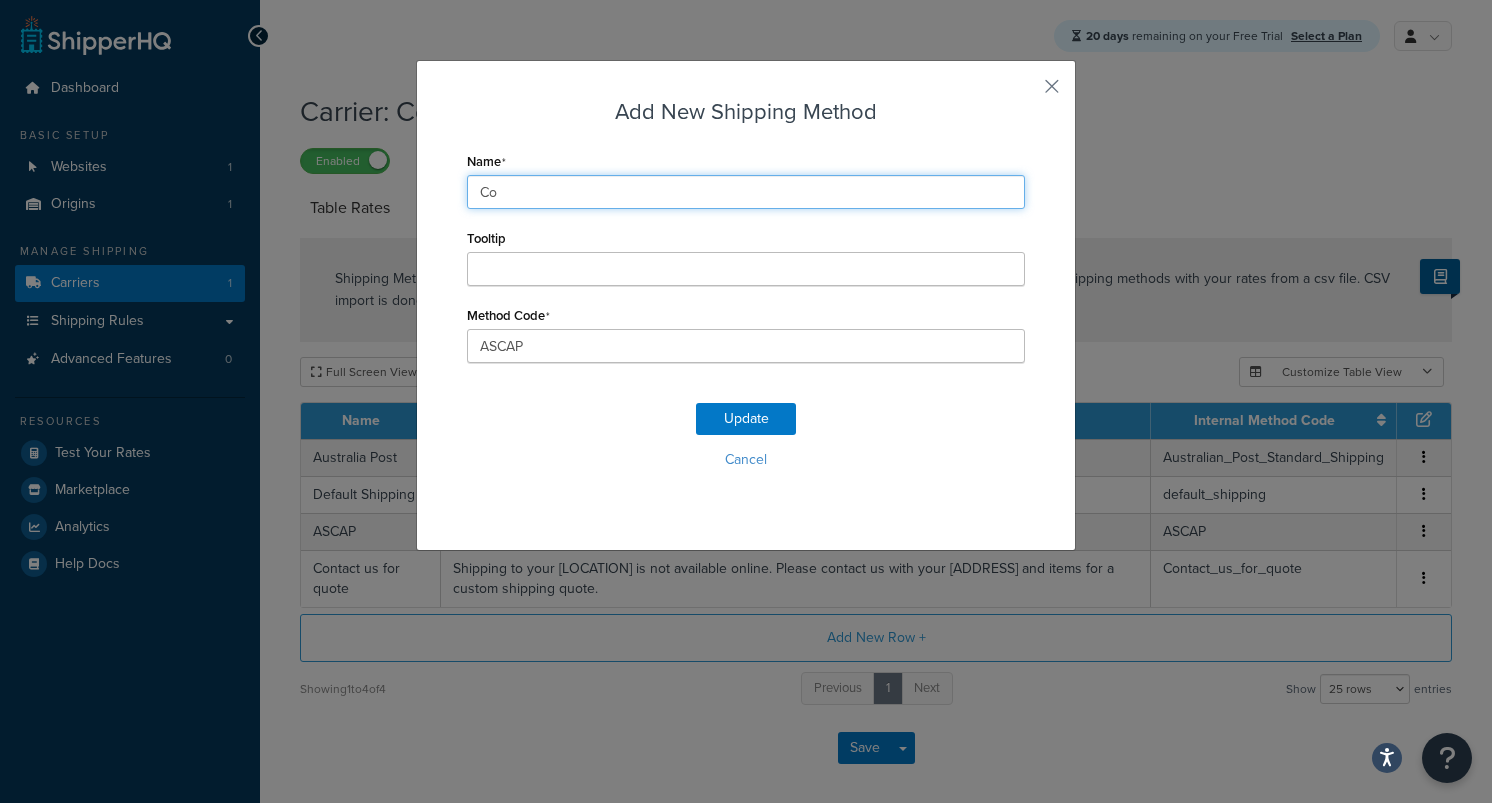 type on "C" 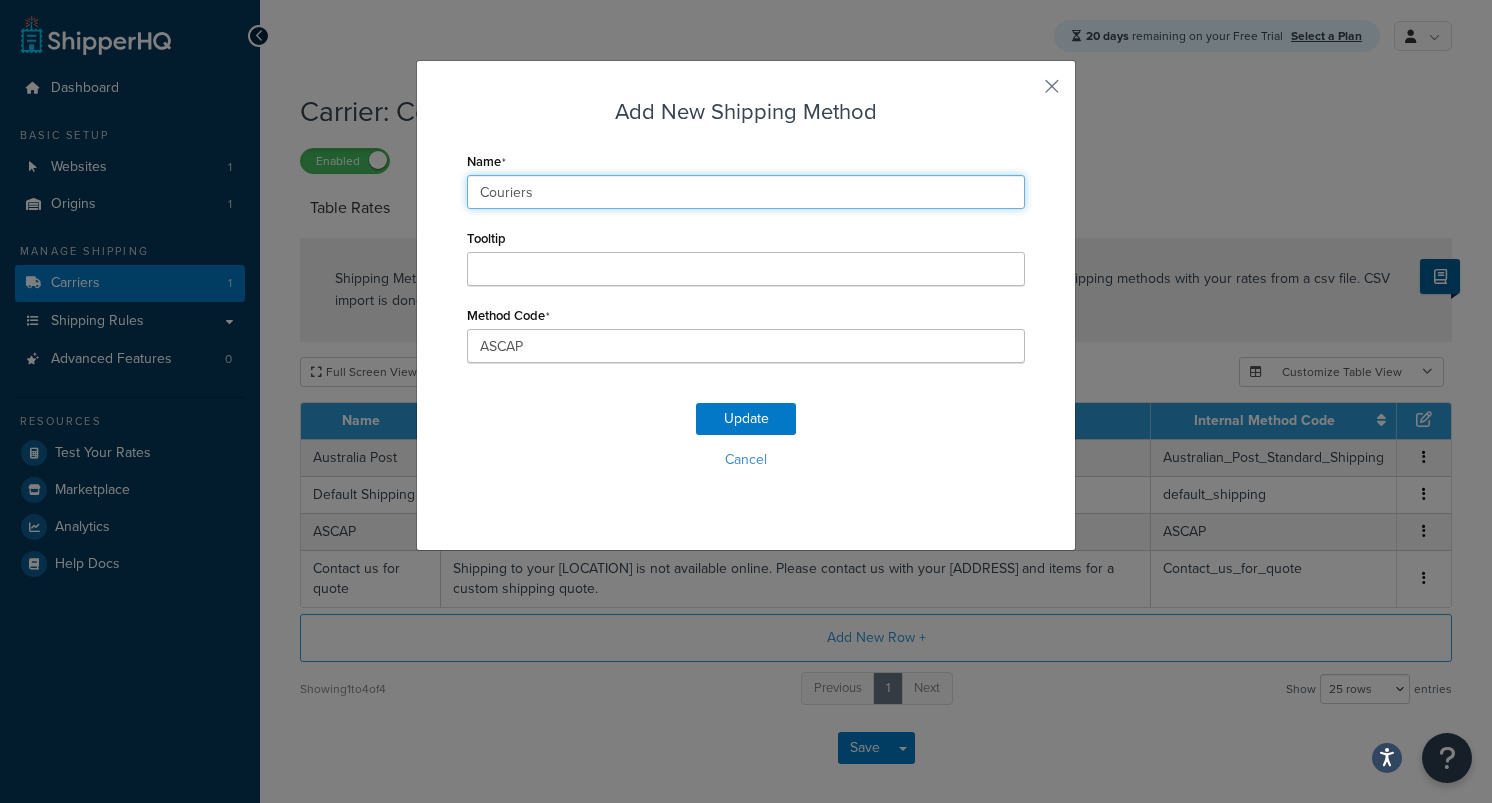 type on "Couriers" 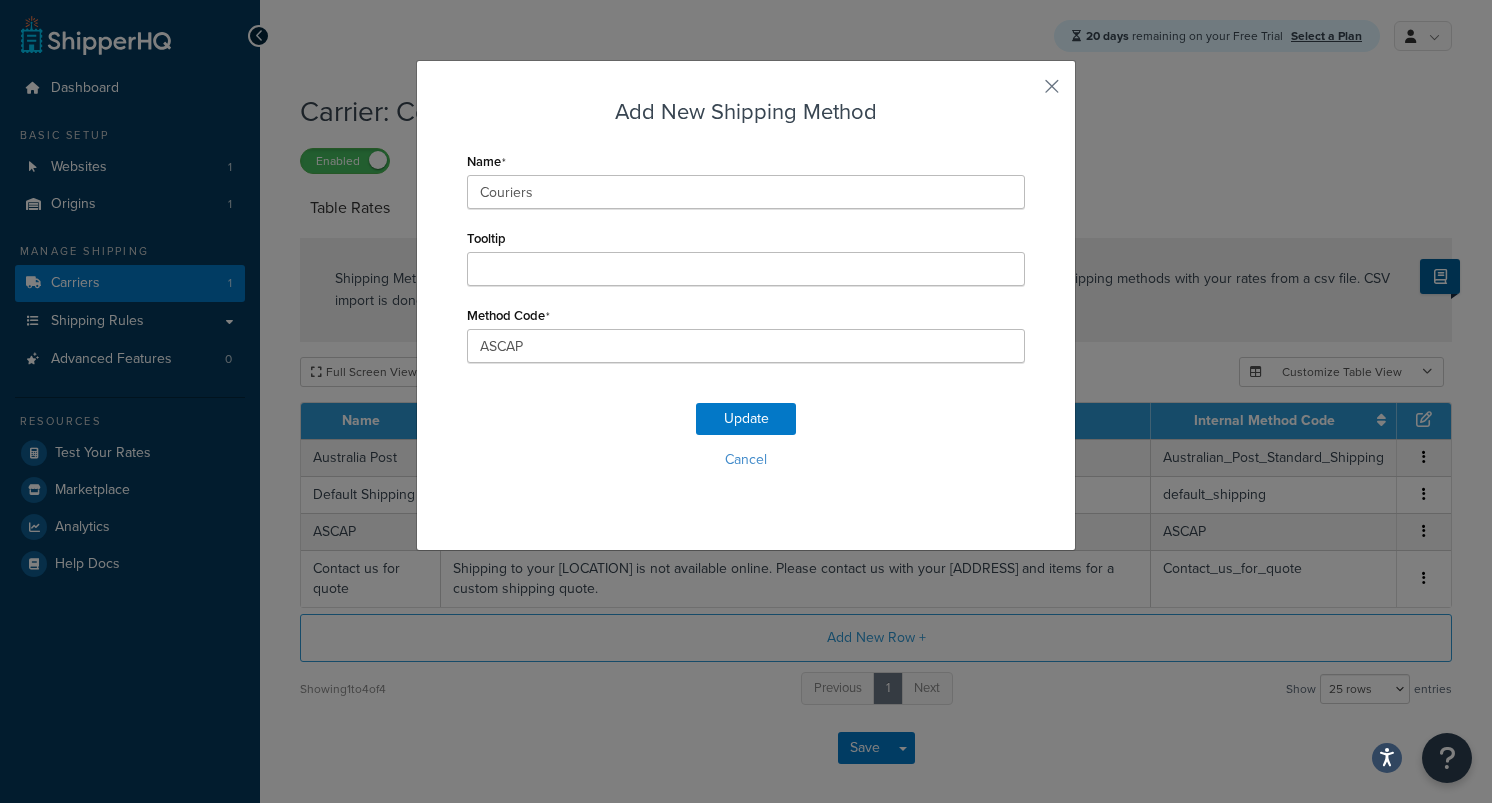 click on "[NAME] Couriers" at bounding box center [746, 178] 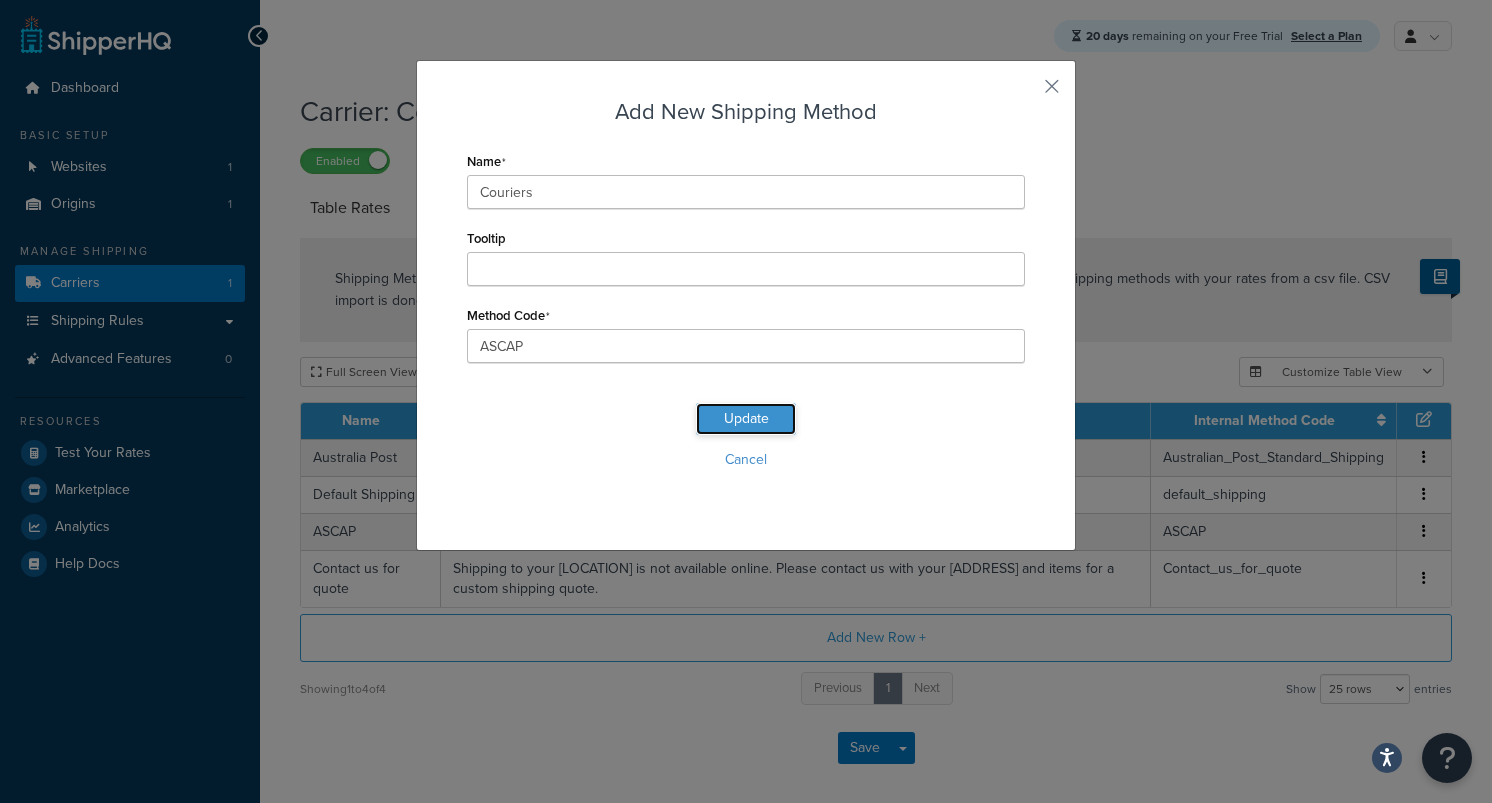 click on "Update" at bounding box center [746, 419] 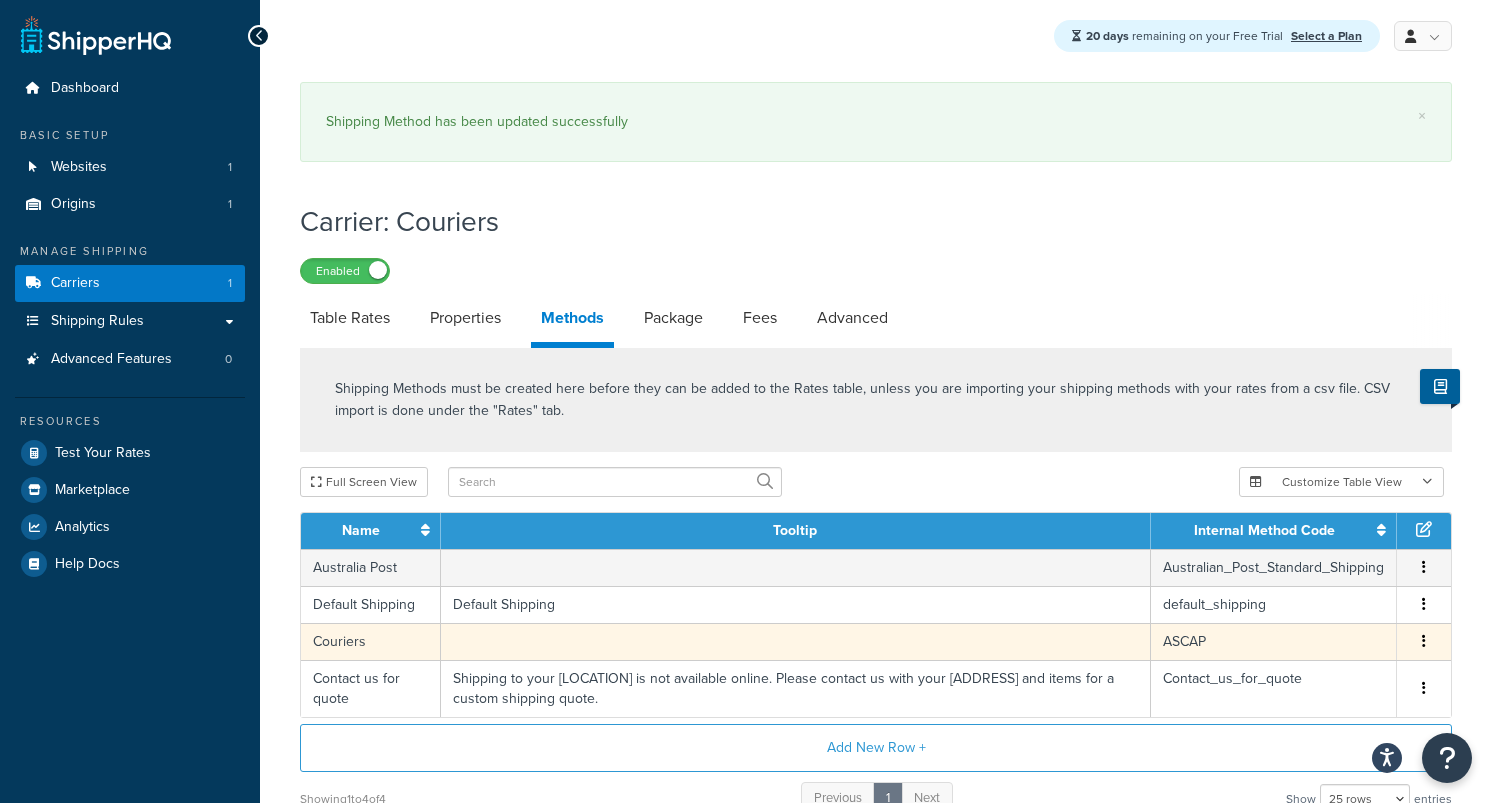 click on "ASCAP" at bounding box center (1274, 641) 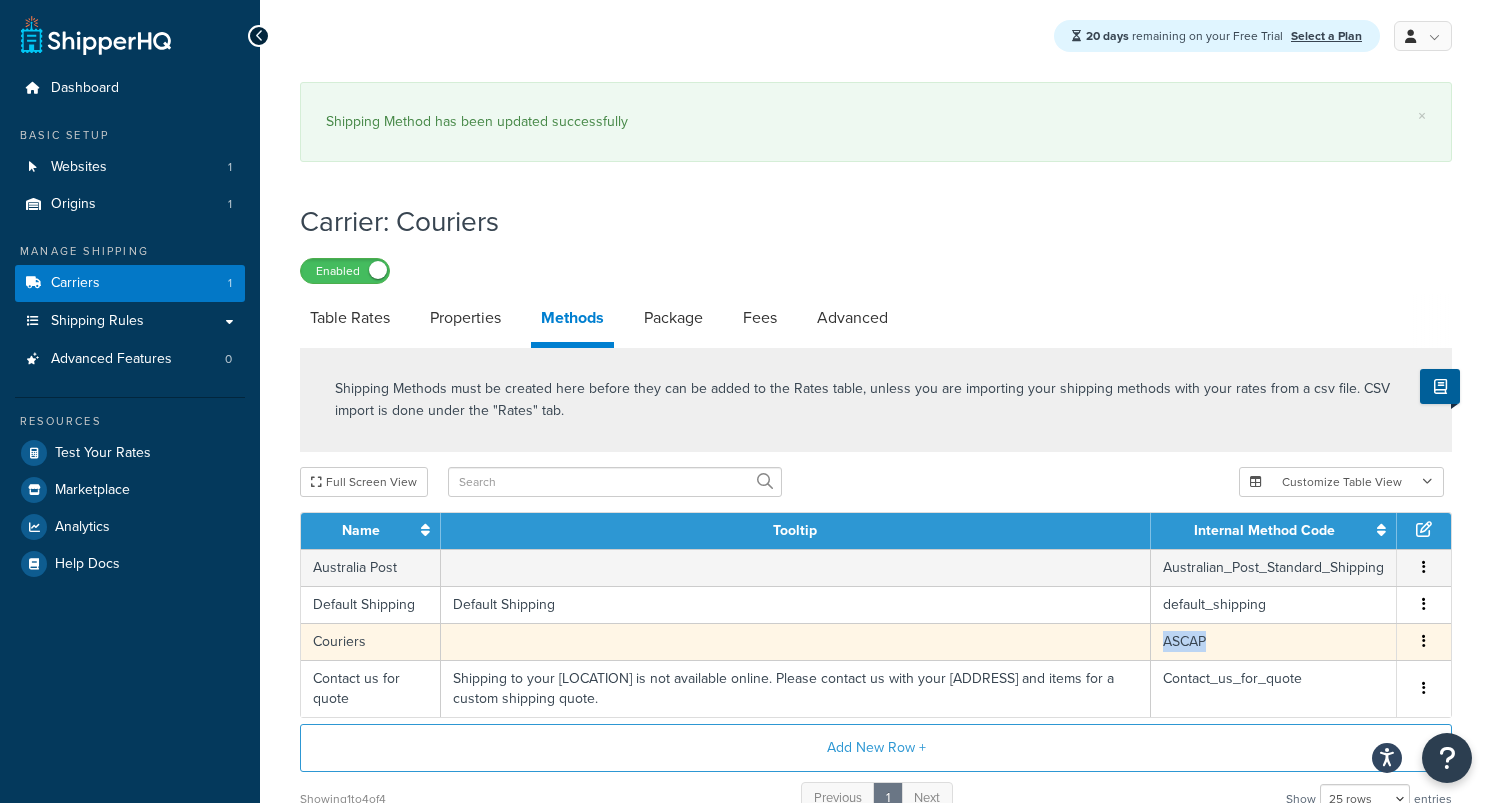 click on "ASCAP" at bounding box center [1274, 641] 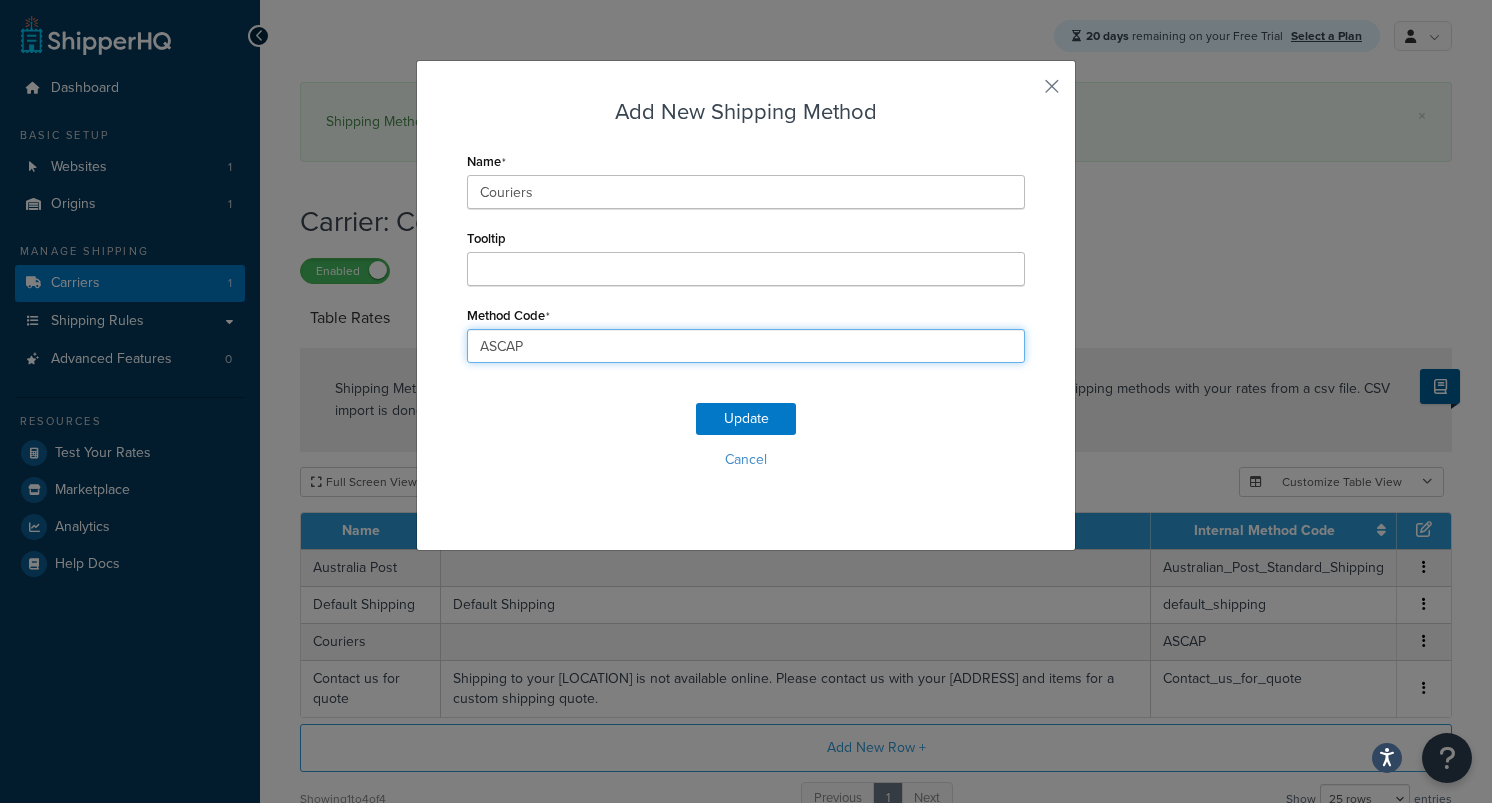 click on "ASCAP" at bounding box center (746, 346) 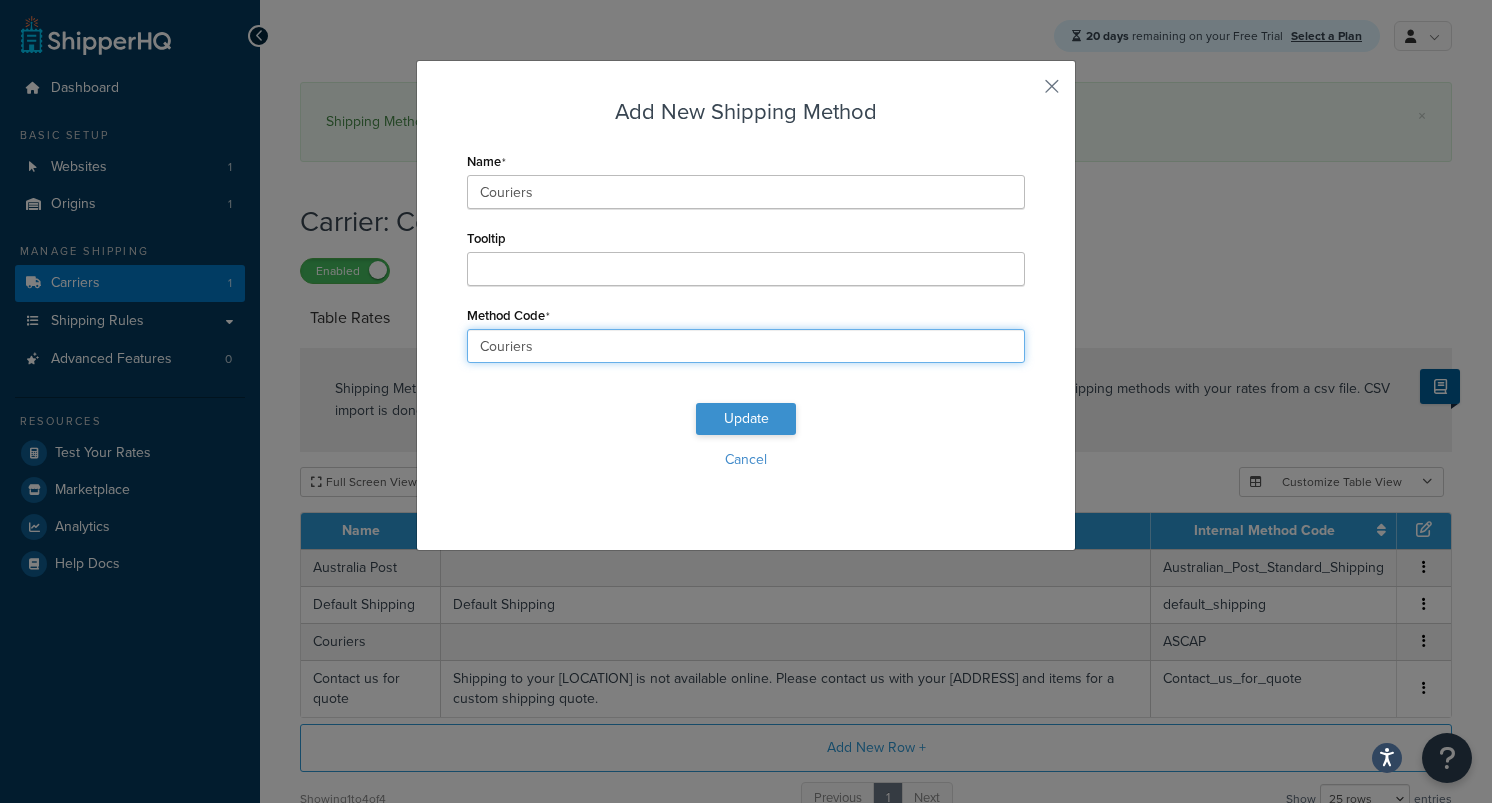 type on "Couriers" 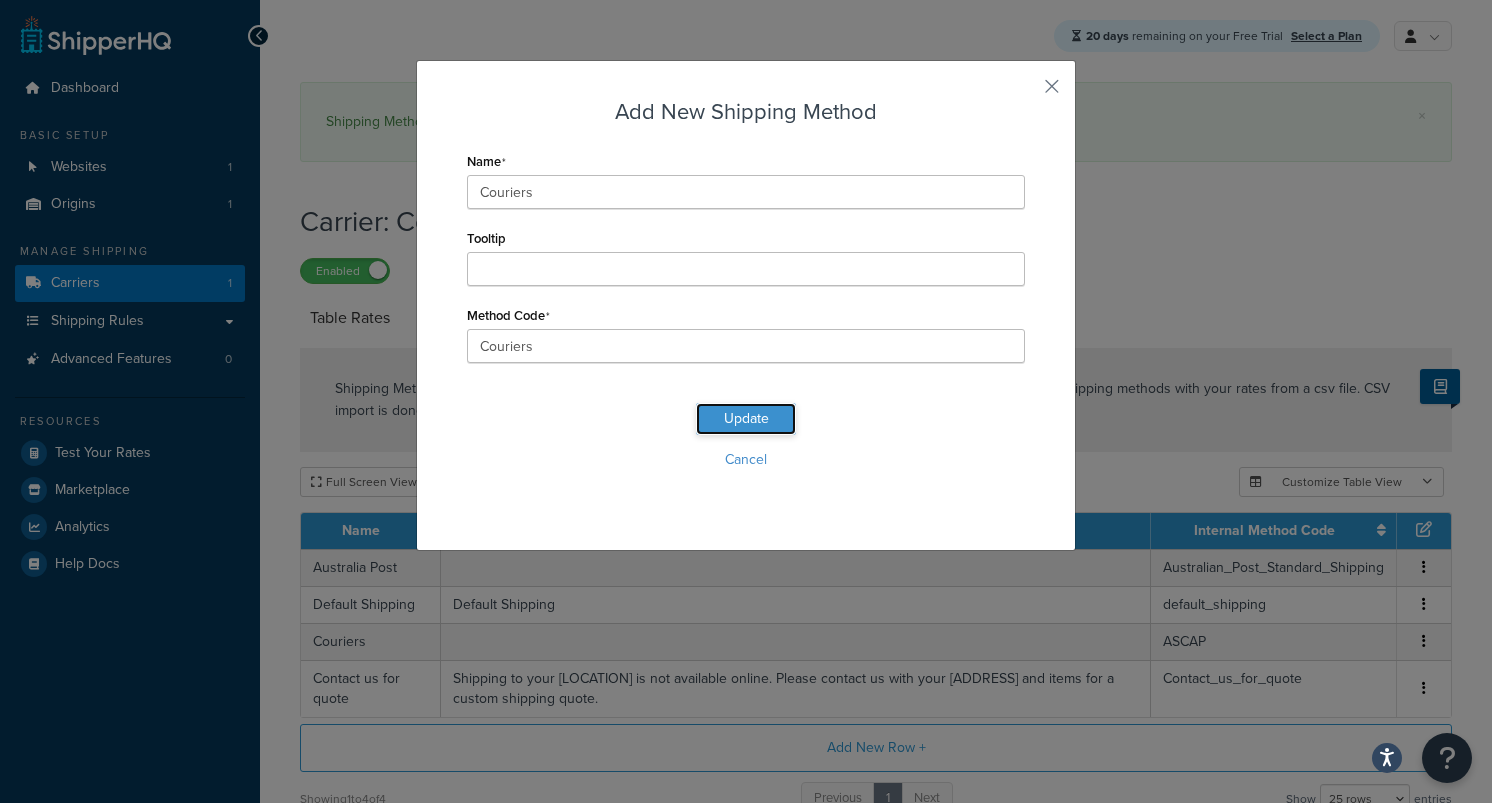 click on "Update" at bounding box center [746, 419] 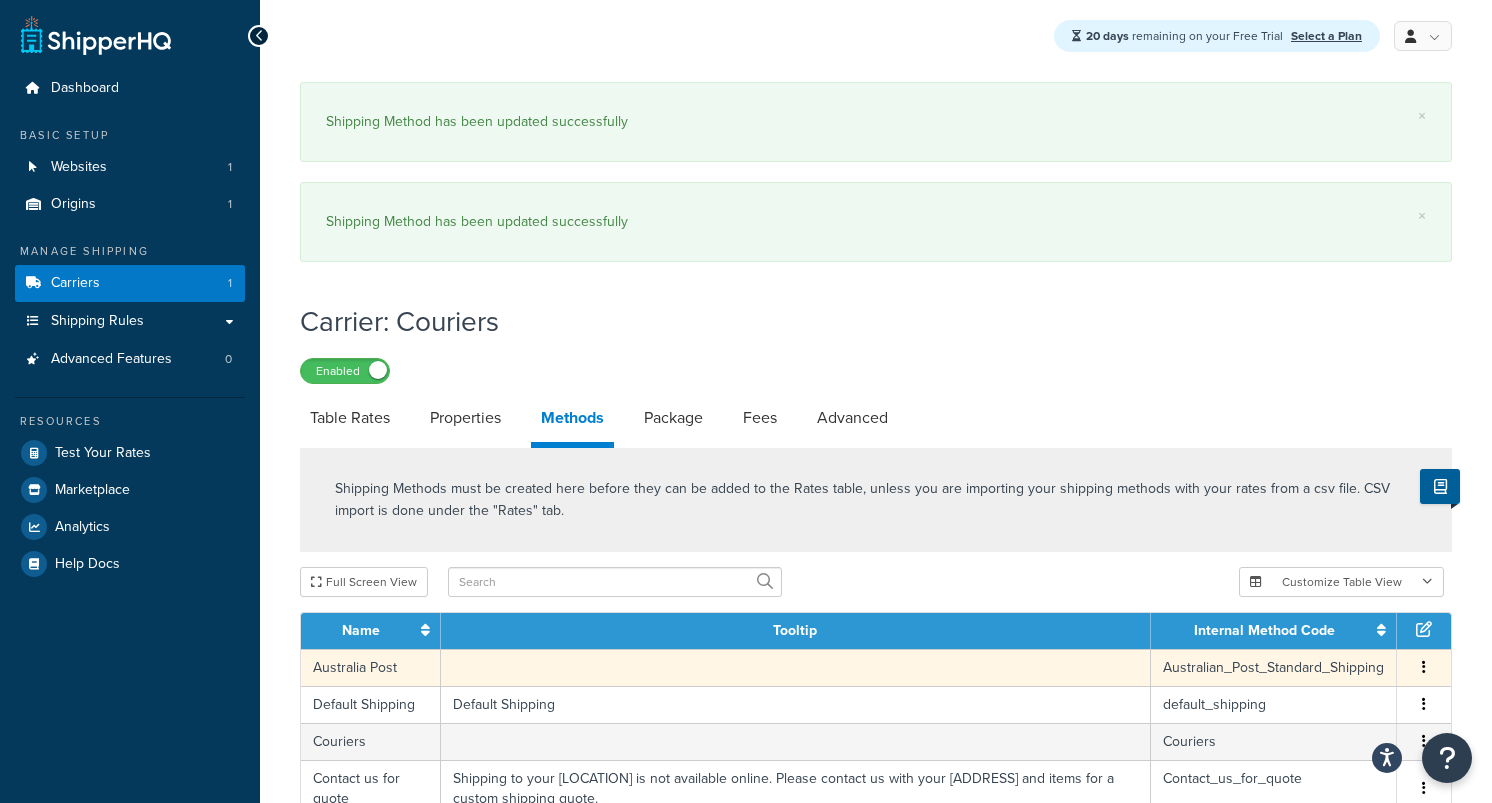 click on "Australian_Post_Standard_Shipping" at bounding box center (1274, 667) 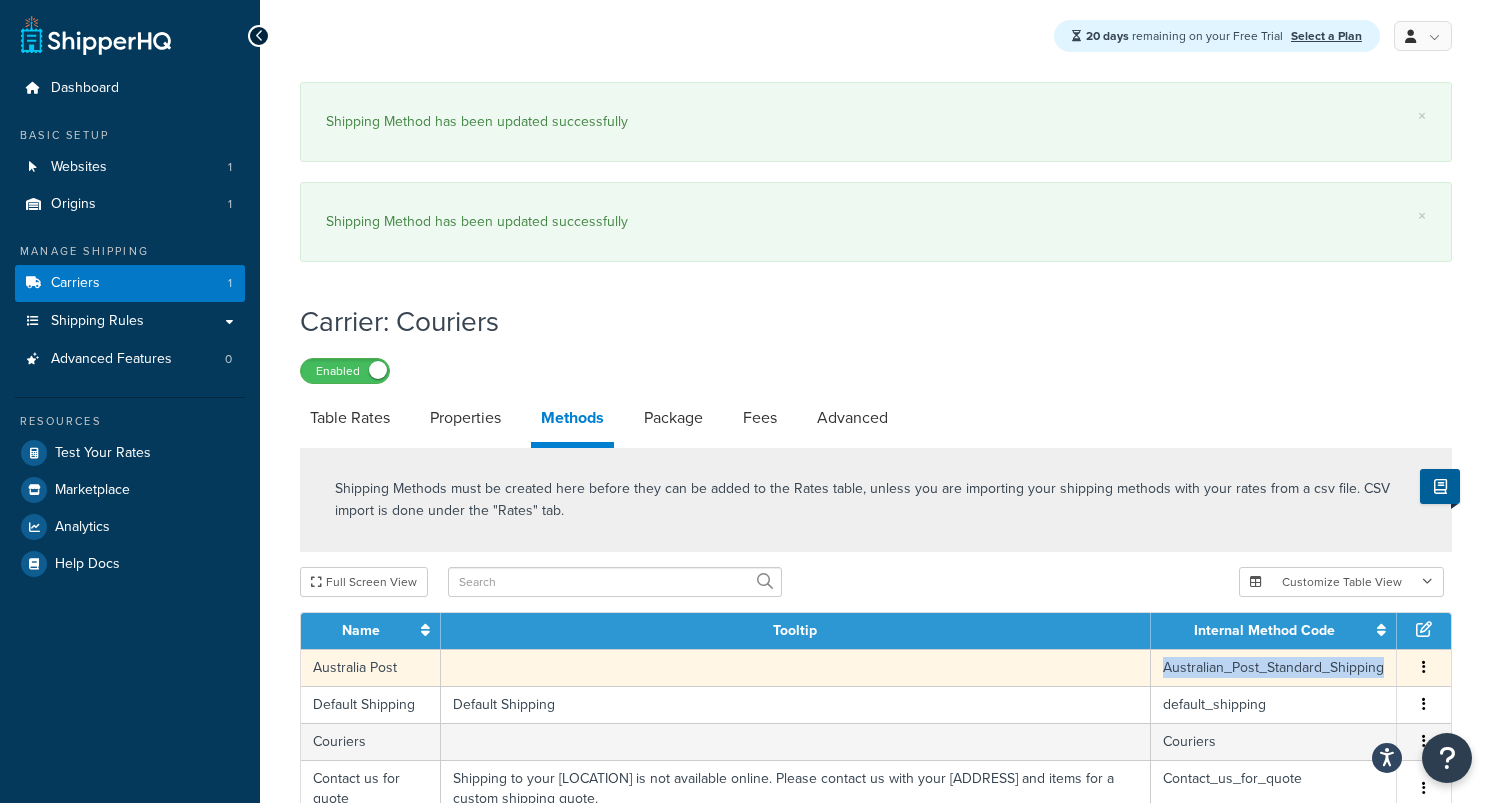 click on "Australian_Post_Standard_Shipping" at bounding box center [1274, 667] 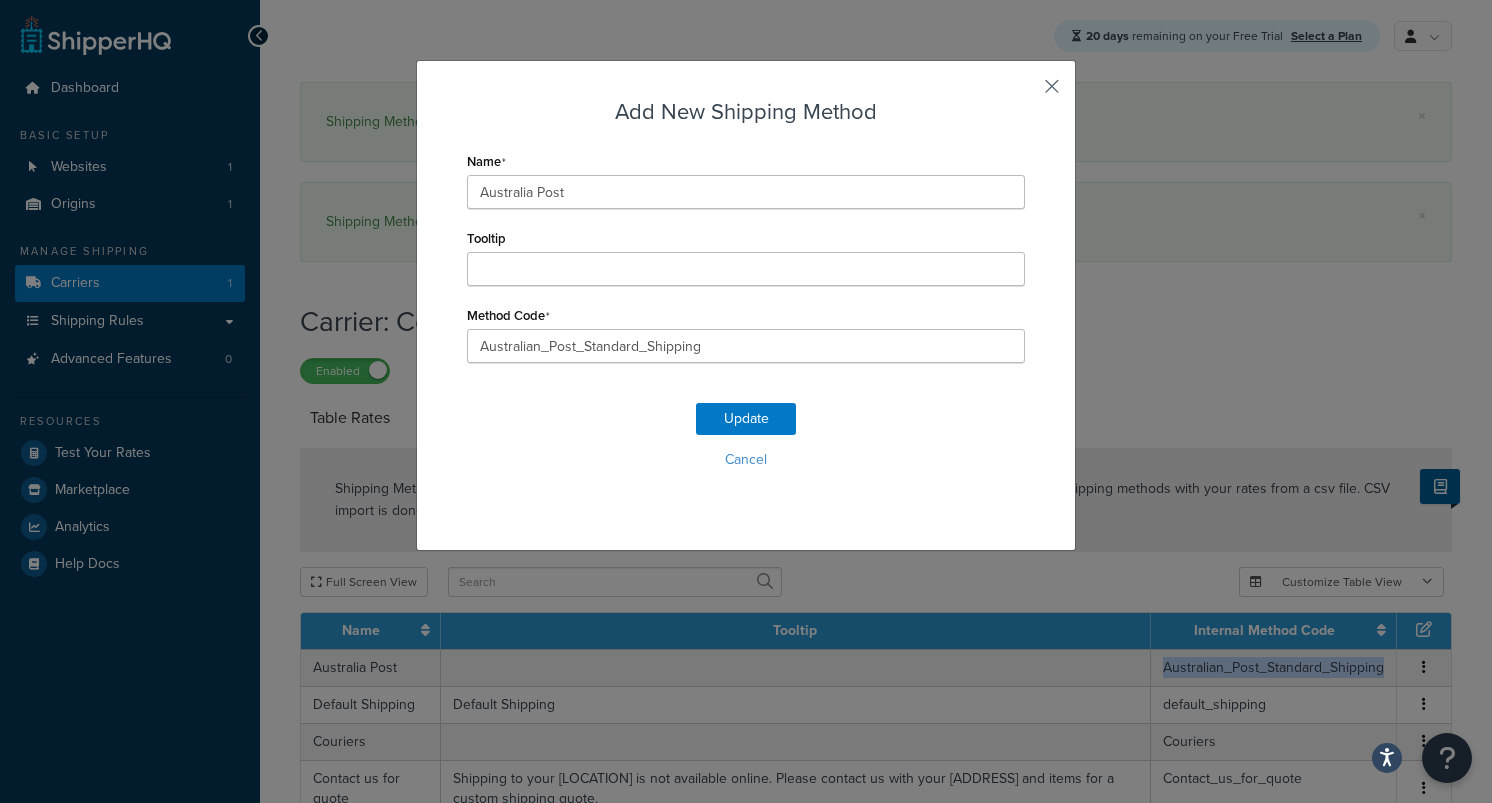 click at bounding box center [1022, 93] 